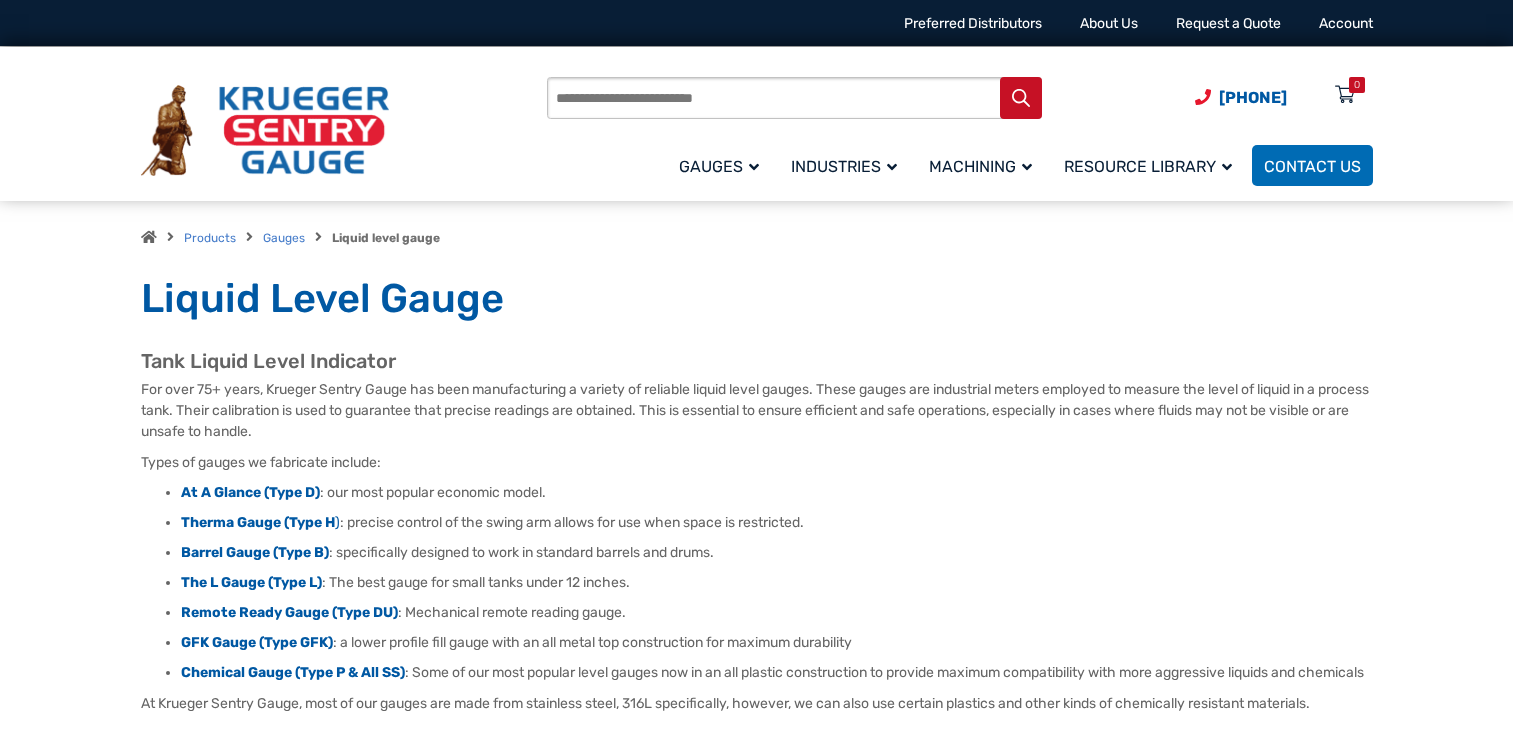 scroll, scrollTop: 0, scrollLeft: 0, axis: both 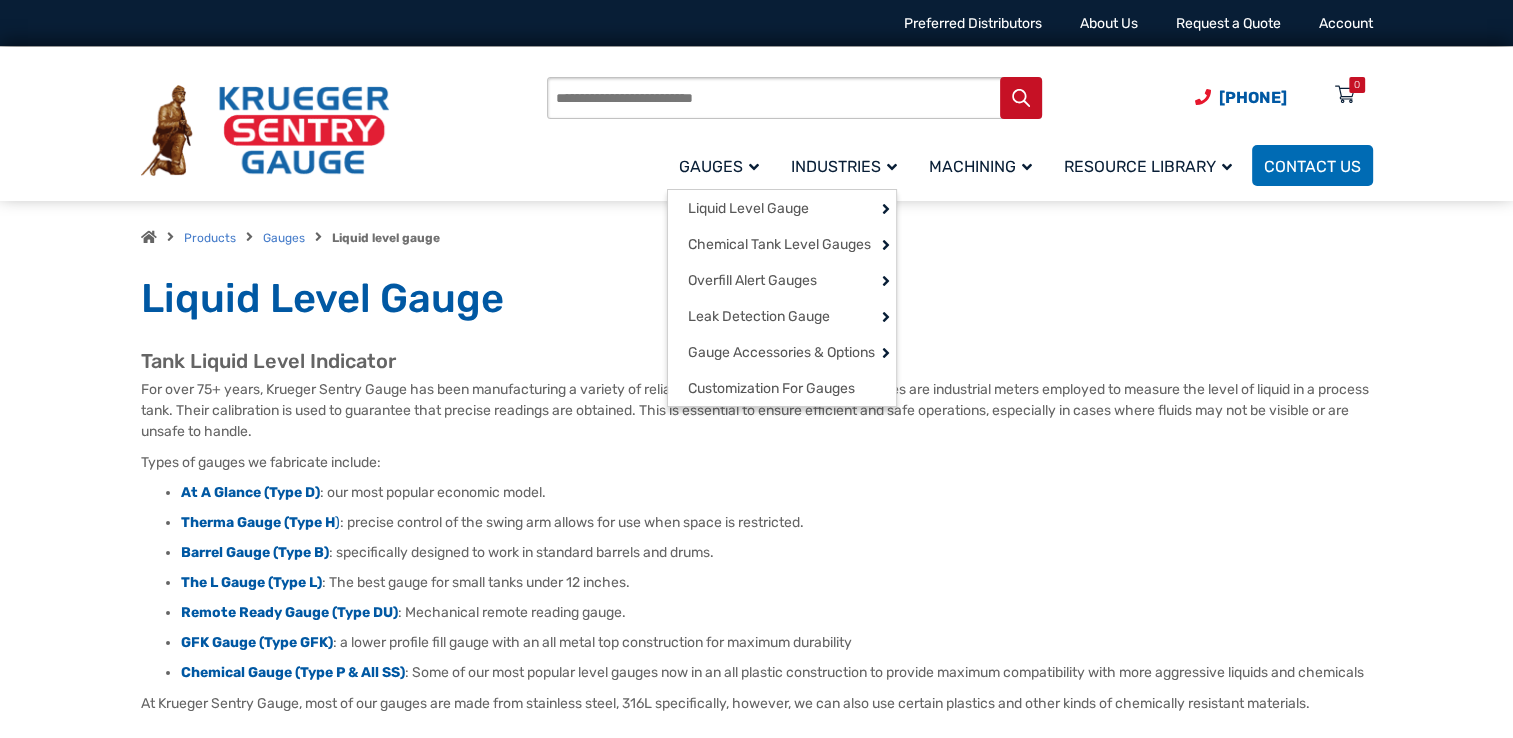 click on "Gauges" at bounding box center (719, 166) 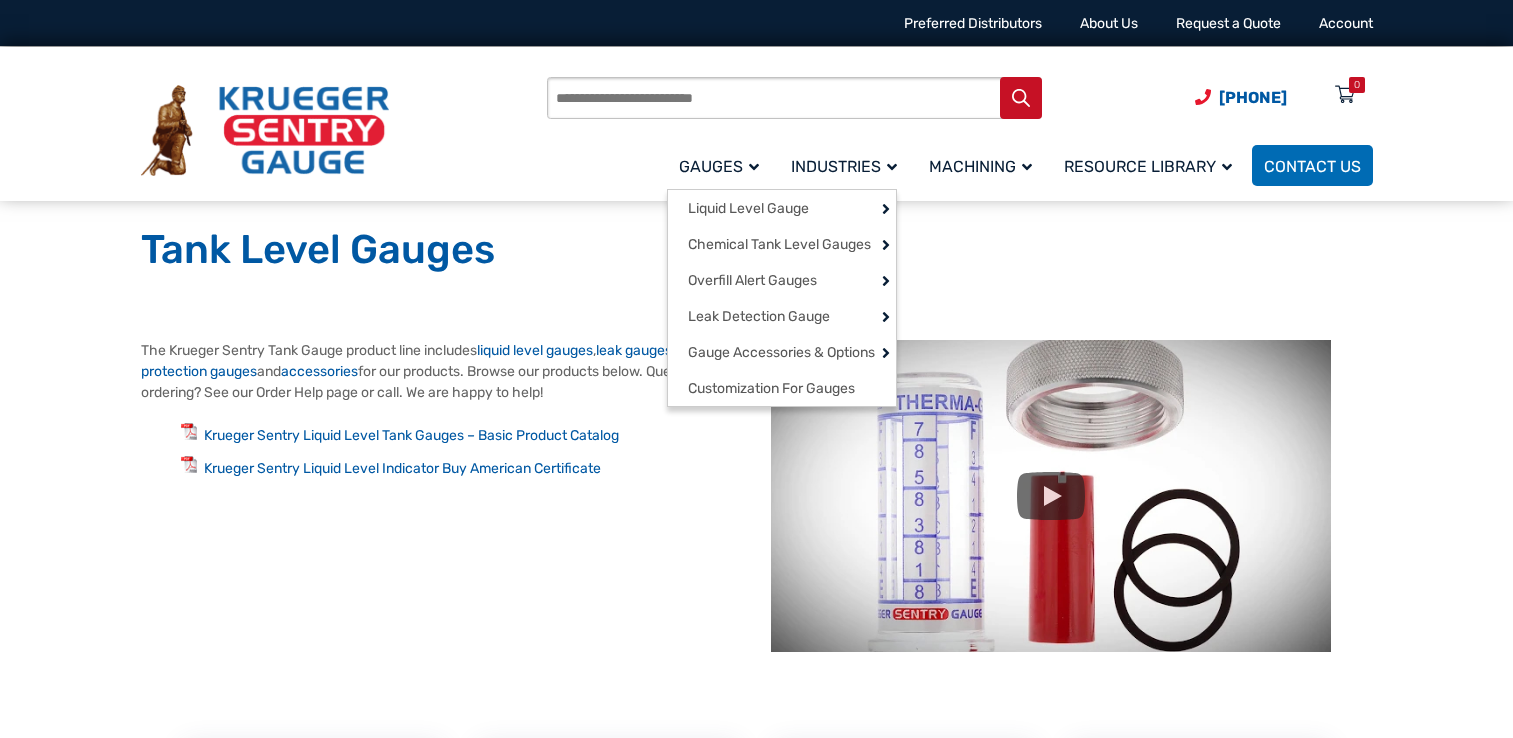 scroll, scrollTop: 0, scrollLeft: 0, axis: both 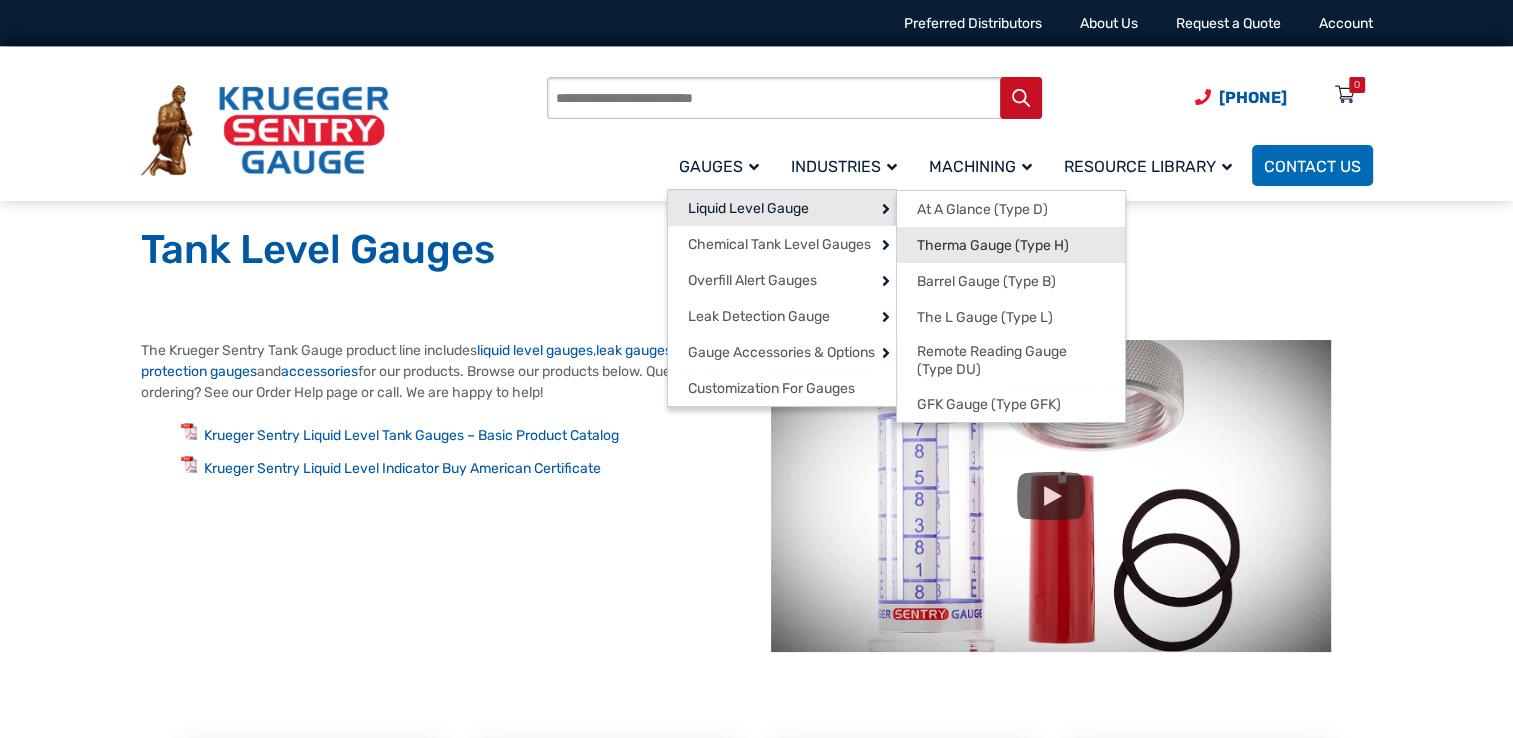 click on "Therma Gauge (Type H)" at bounding box center [993, 246] 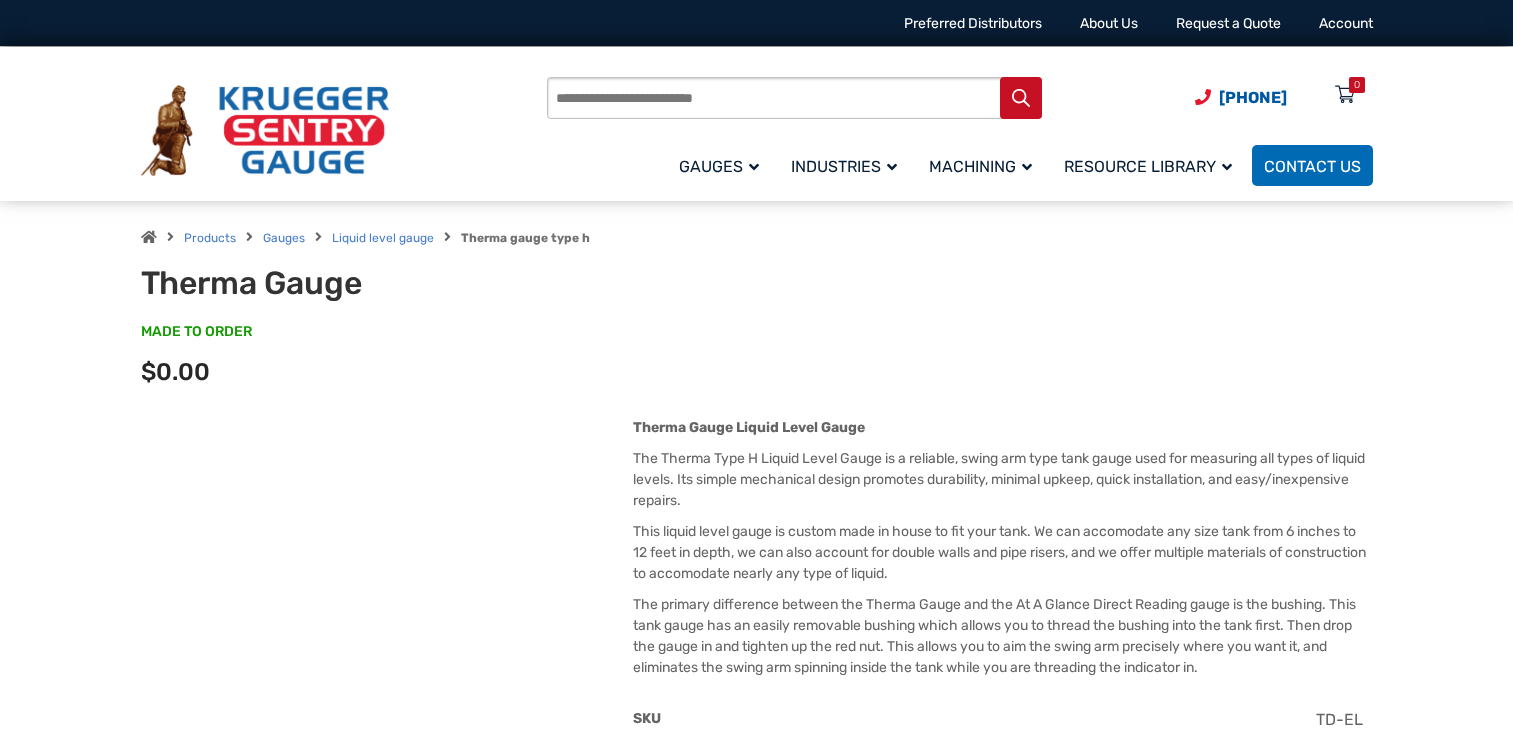 scroll, scrollTop: 0, scrollLeft: 0, axis: both 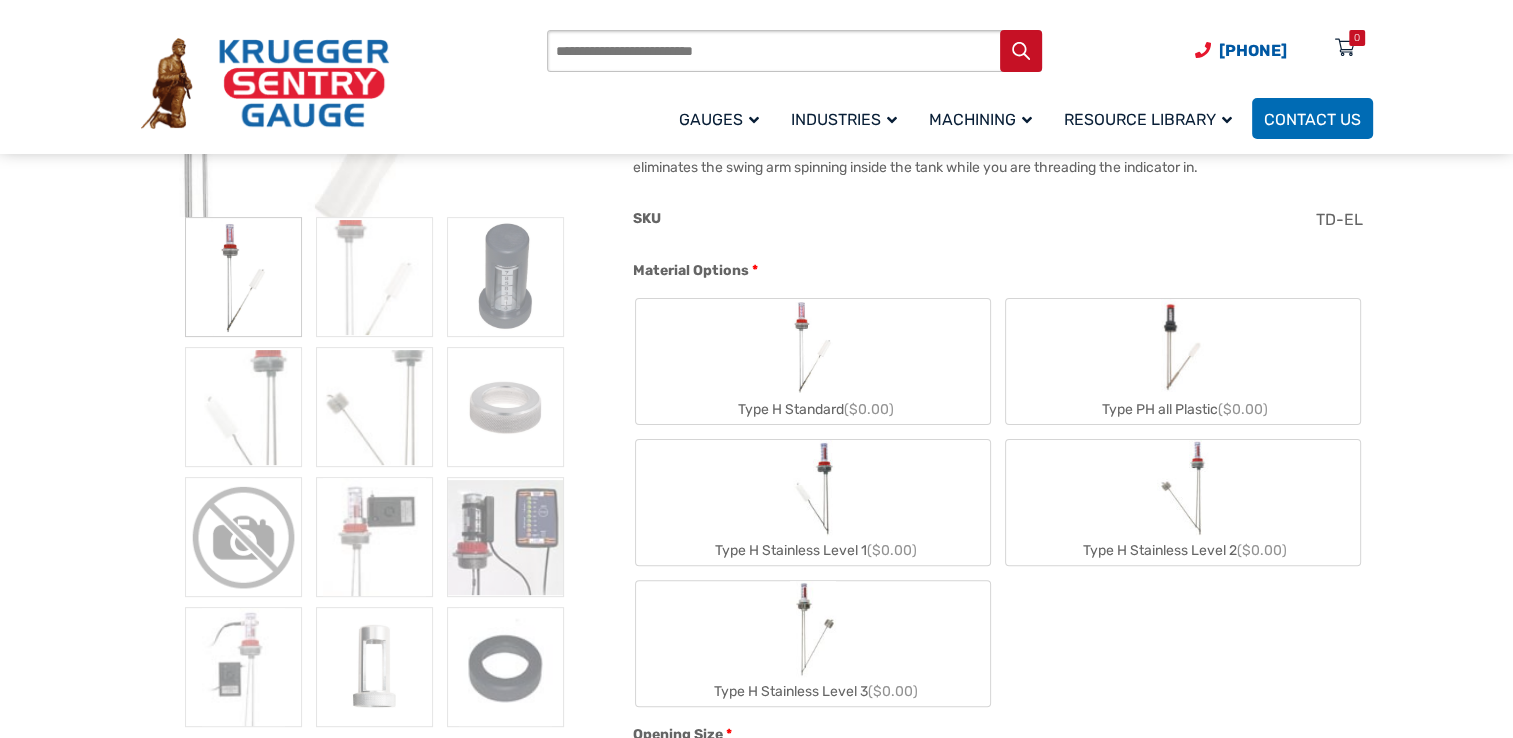 click 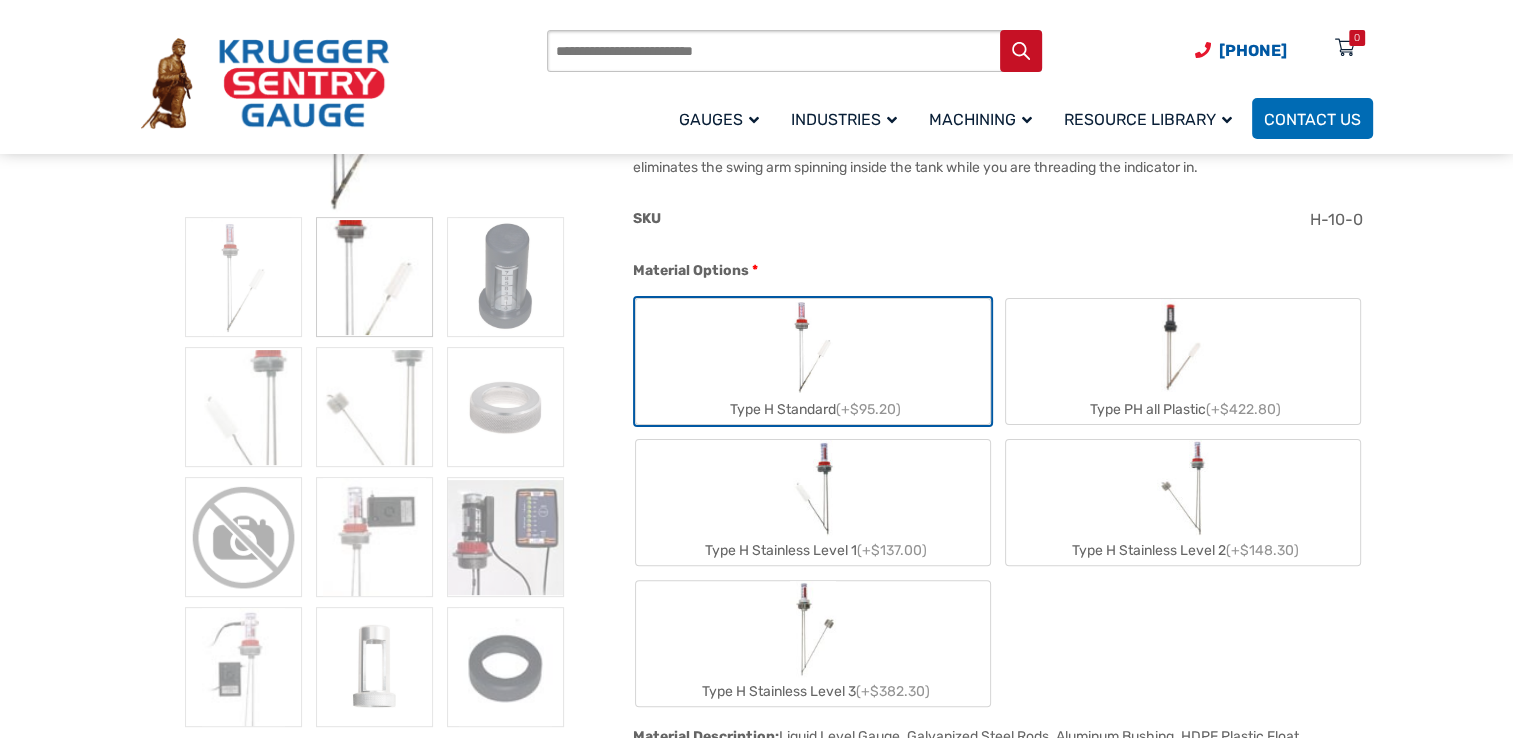 click 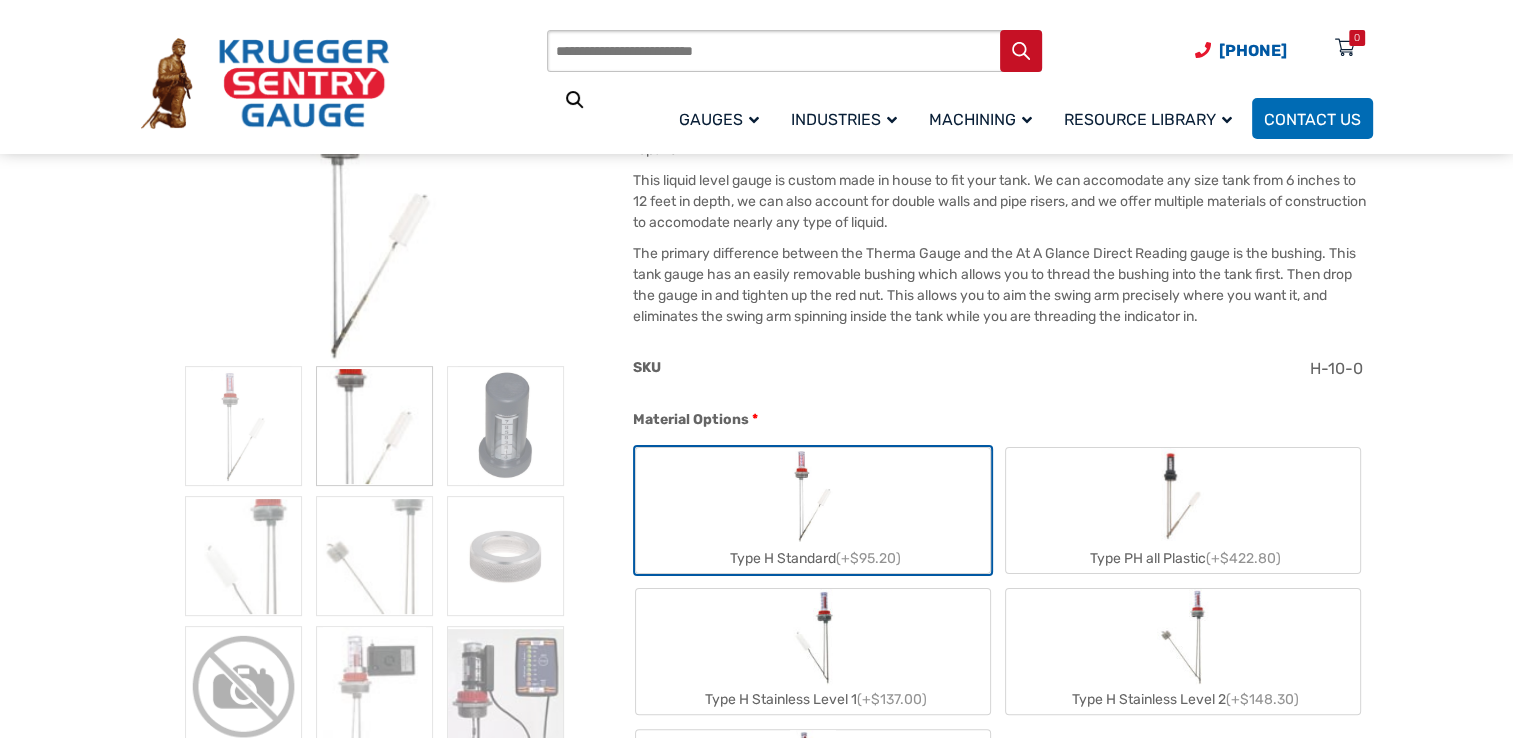 scroll, scrollTop: 400, scrollLeft: 0, axis: vertical 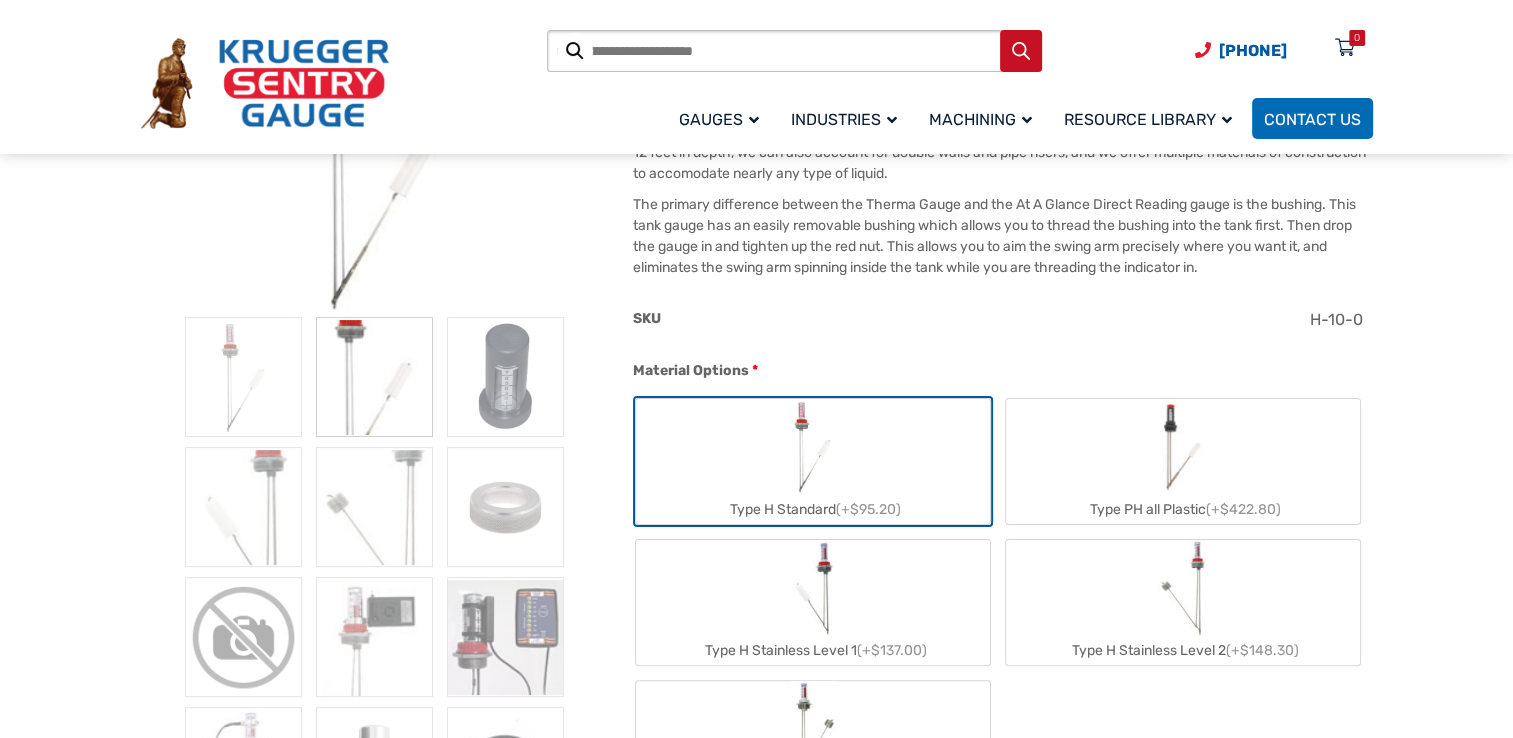 click on "Type PH all Plastic  (+$422.80)" 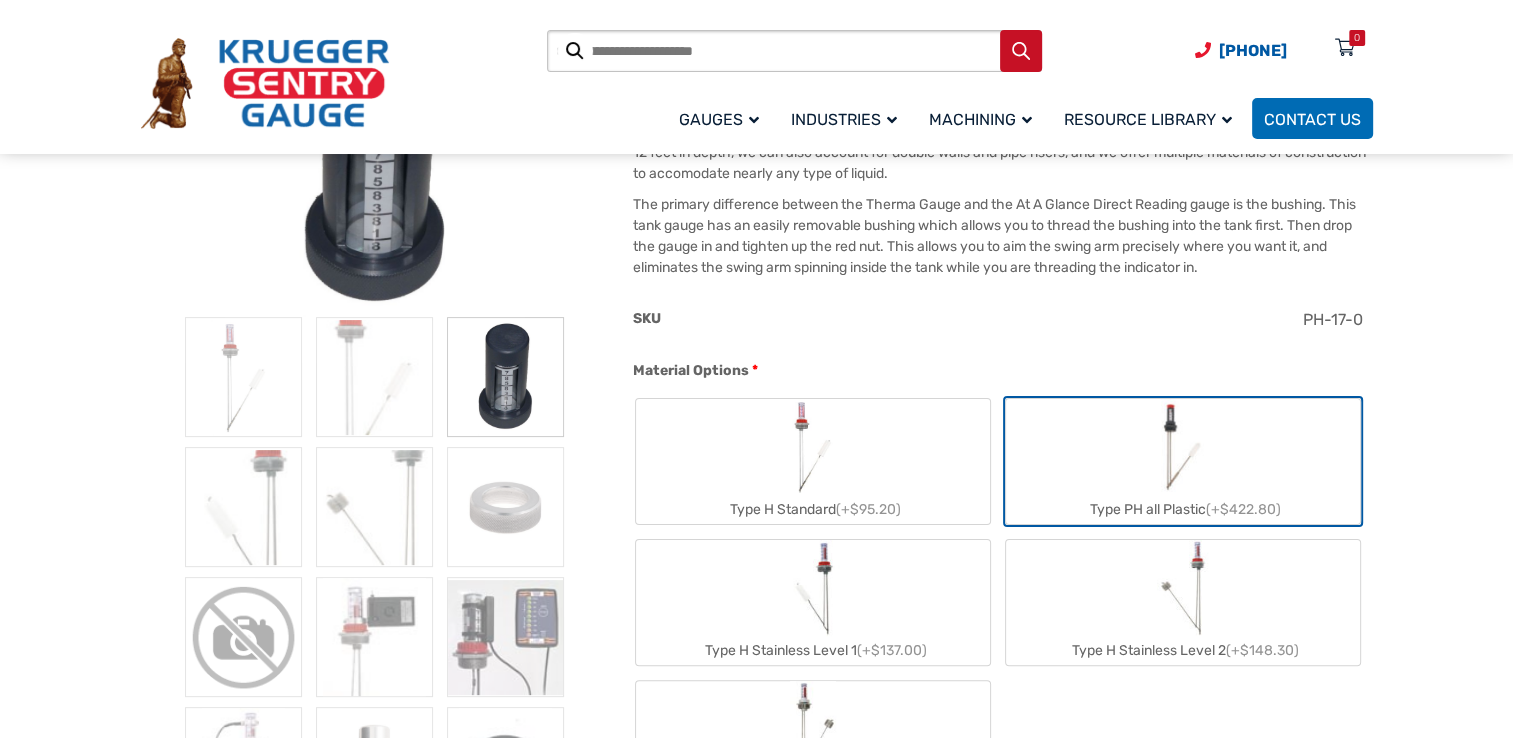 click 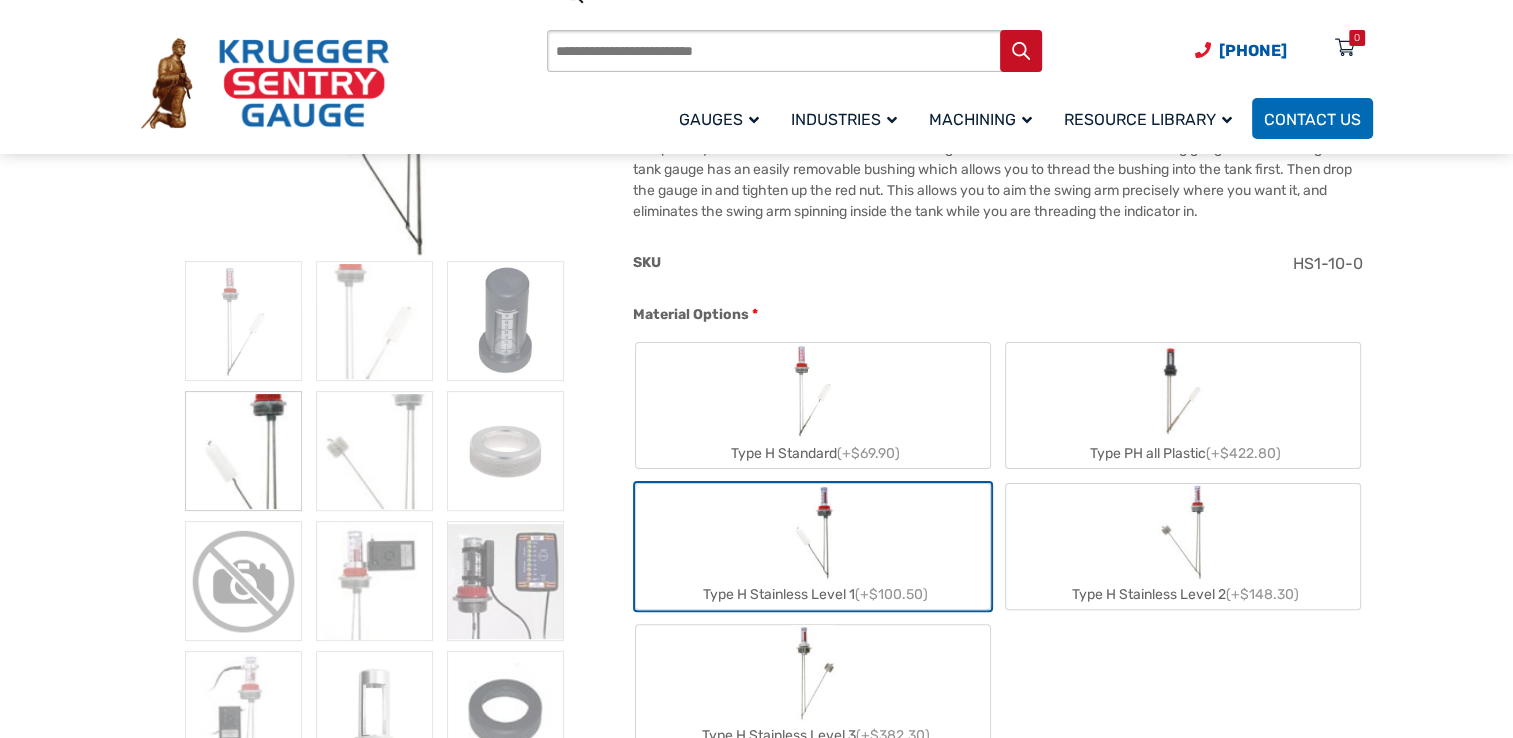 scroll, scrollTop: 500, scrollLeft: 0, axis: vertical 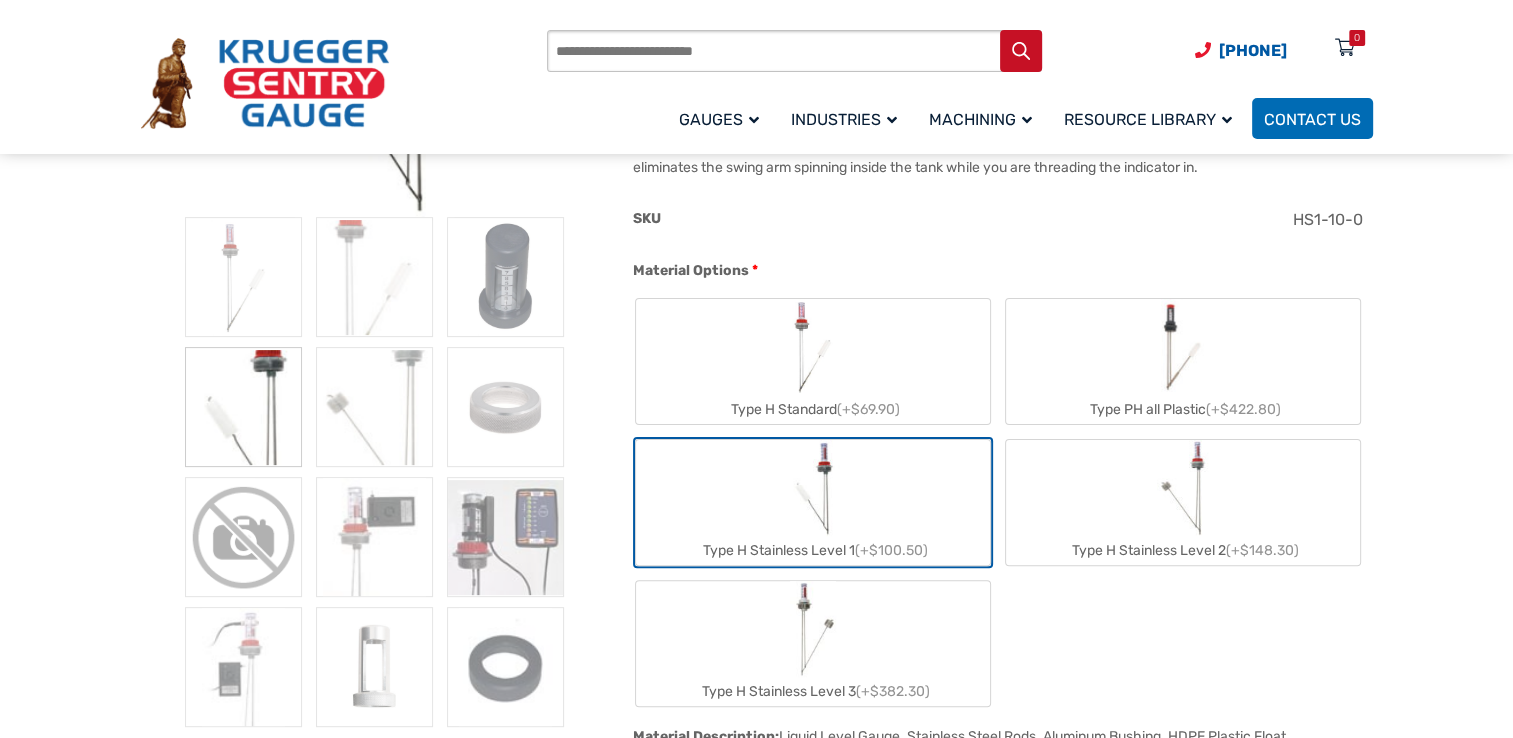 click on "Type H Stainless Level 2  (+$148.30)" 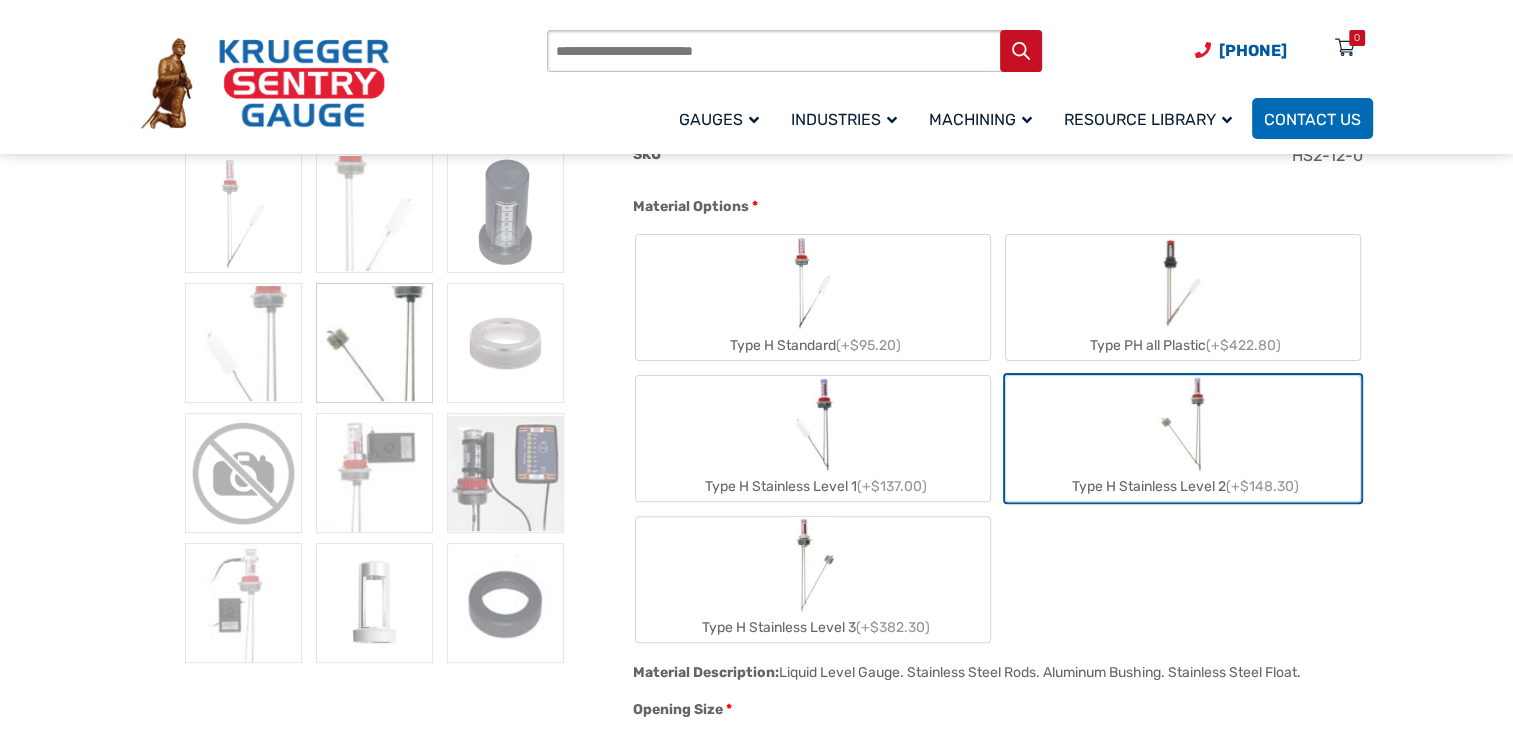 scroll, scrollTop: 600, scrollLeft: 0, axis: vertical 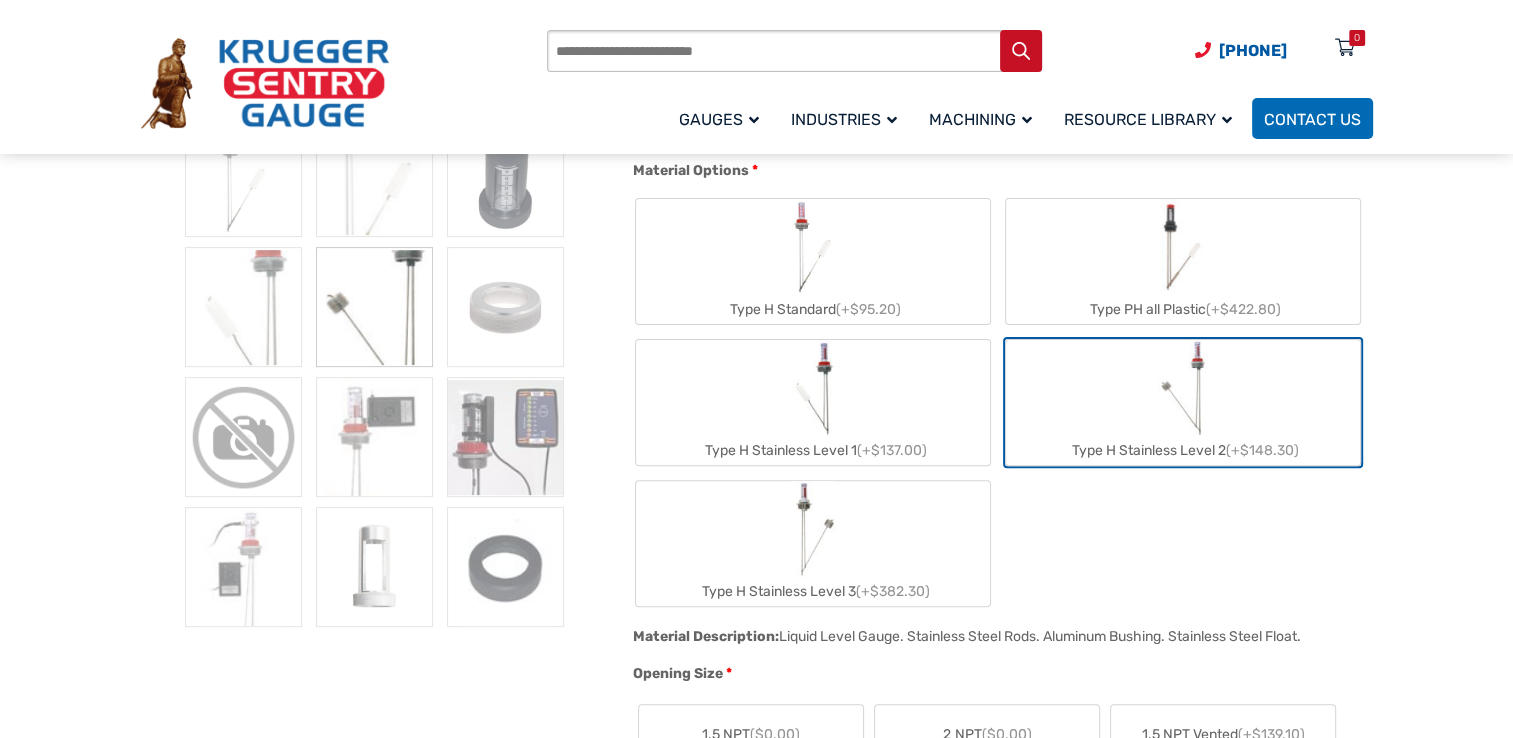 click 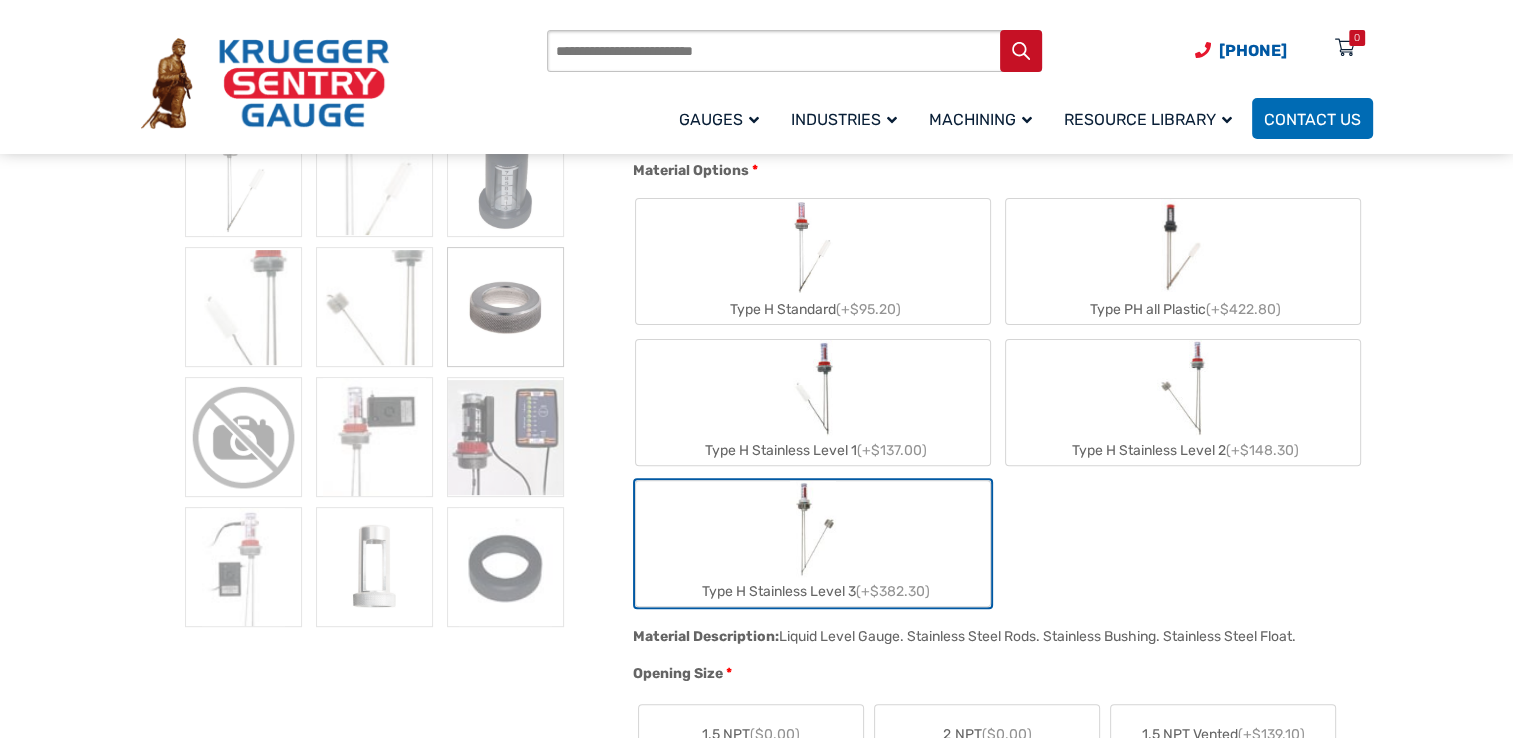 click 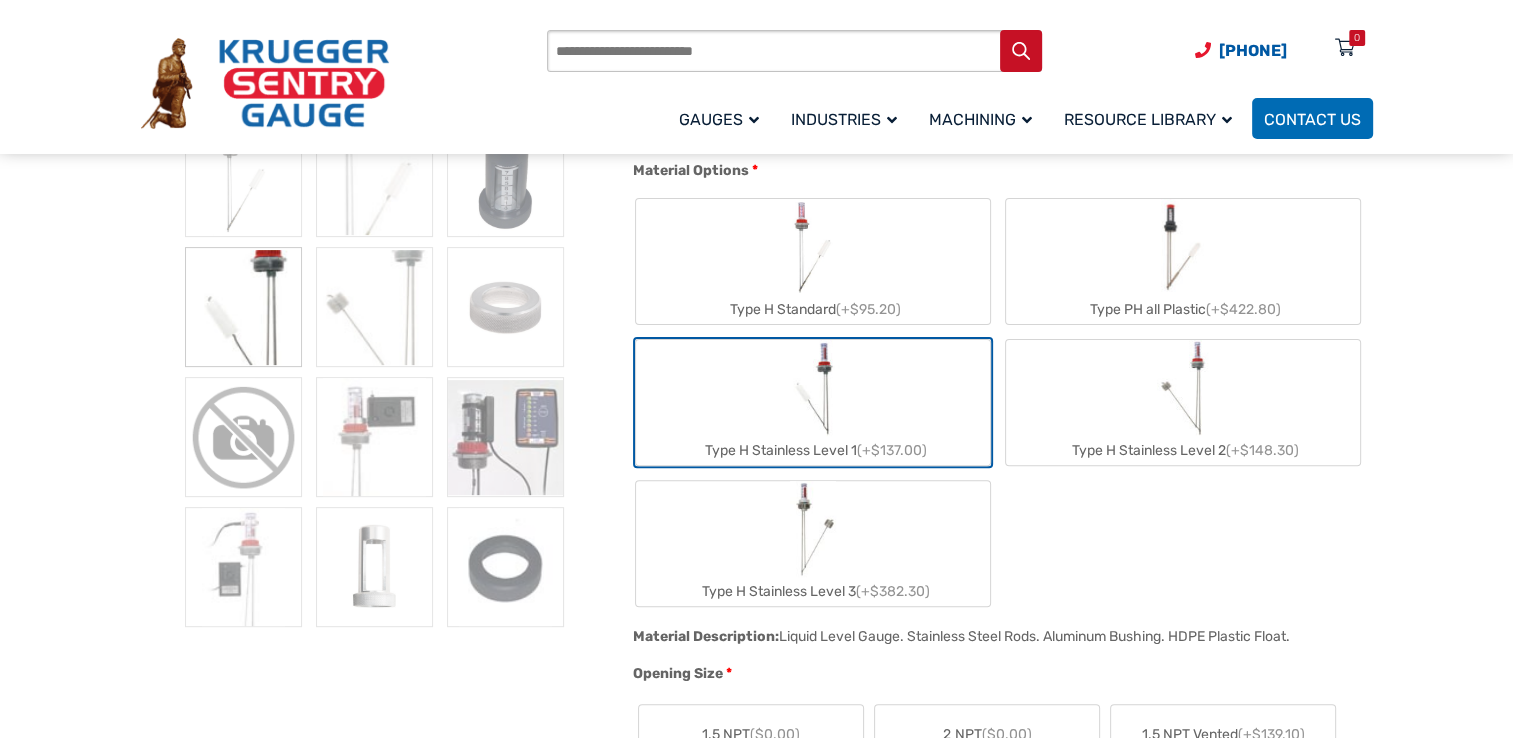 click on "Type H Stainless Level 2  (+$148.30)" 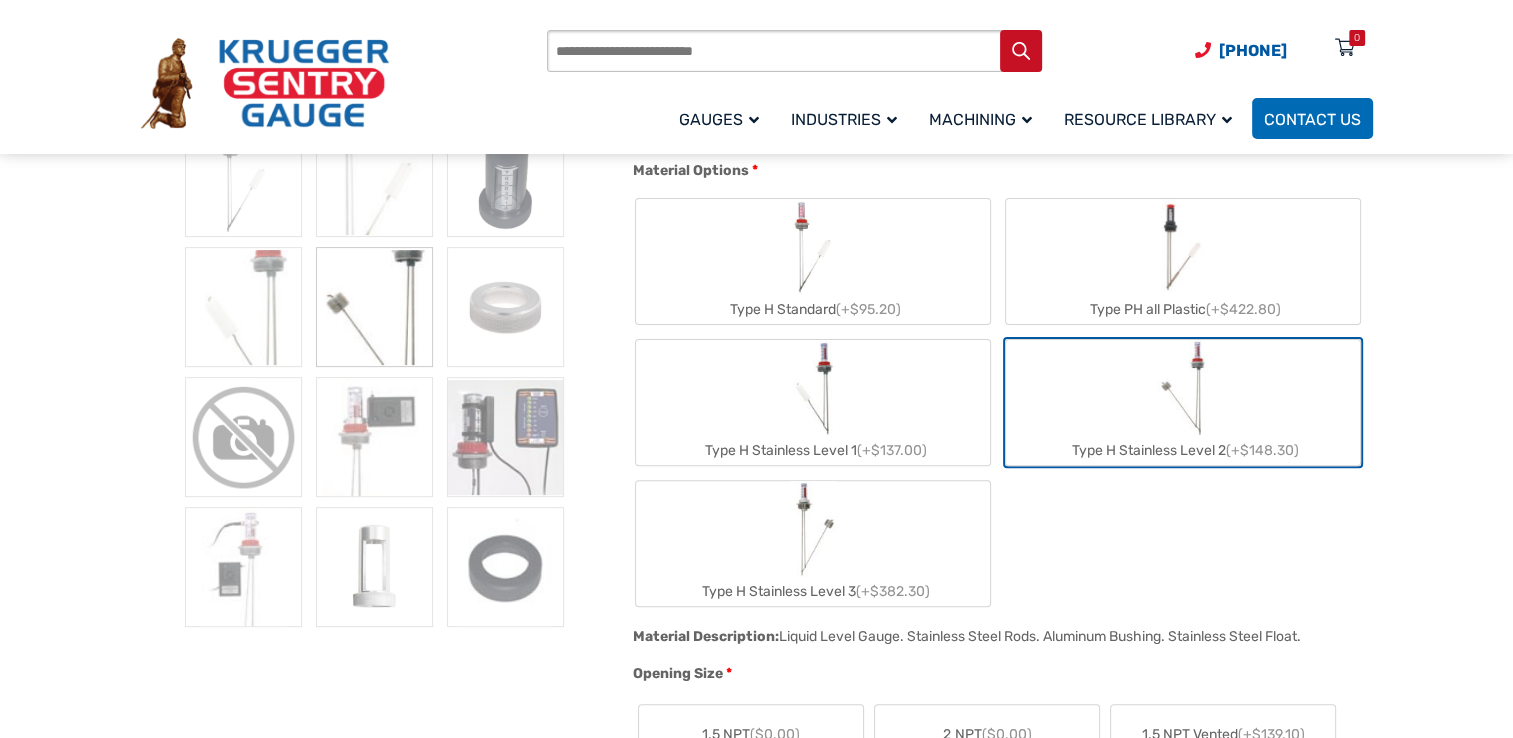 click on "Type H Standard  (+$95.20)" 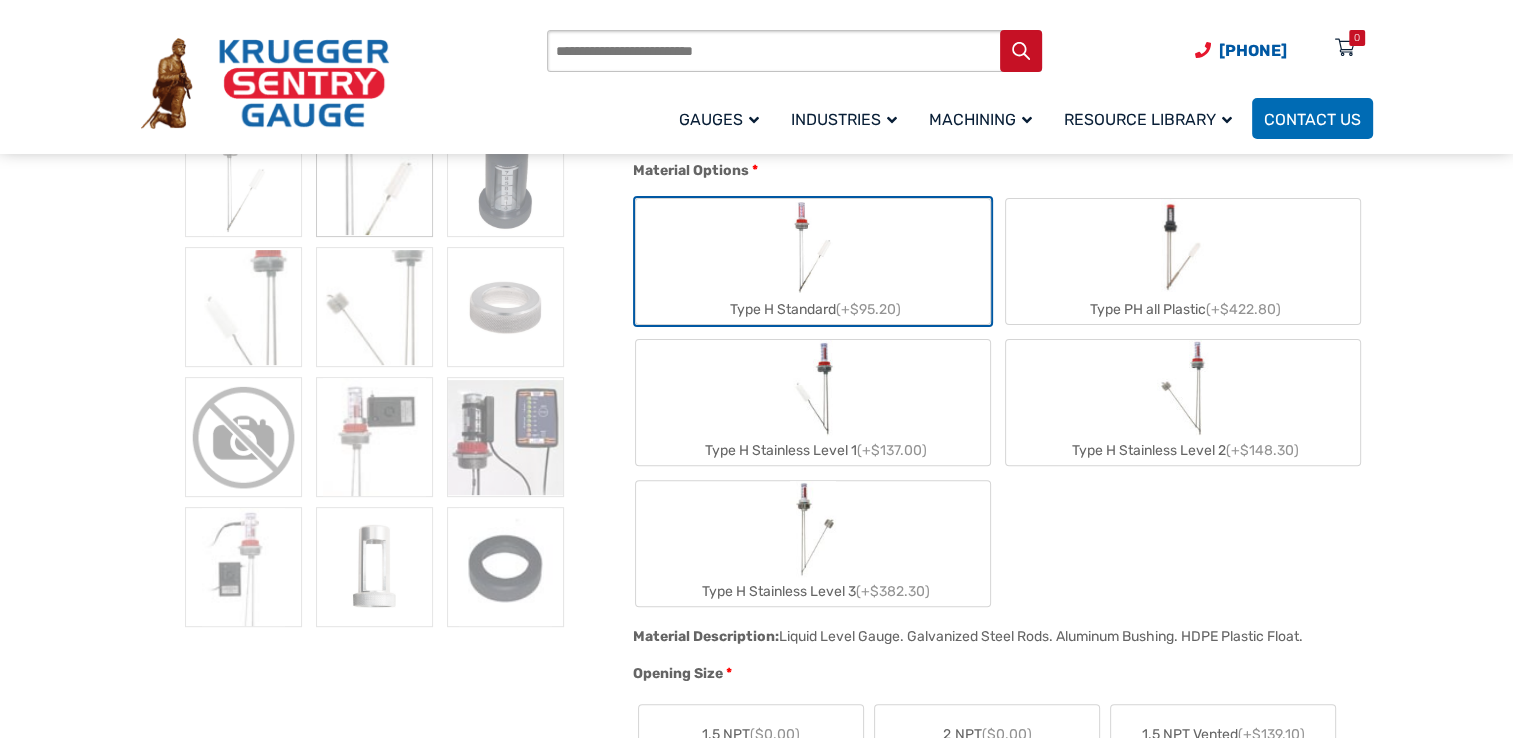 click on "Type PH all Plastic  (+$422.80)" 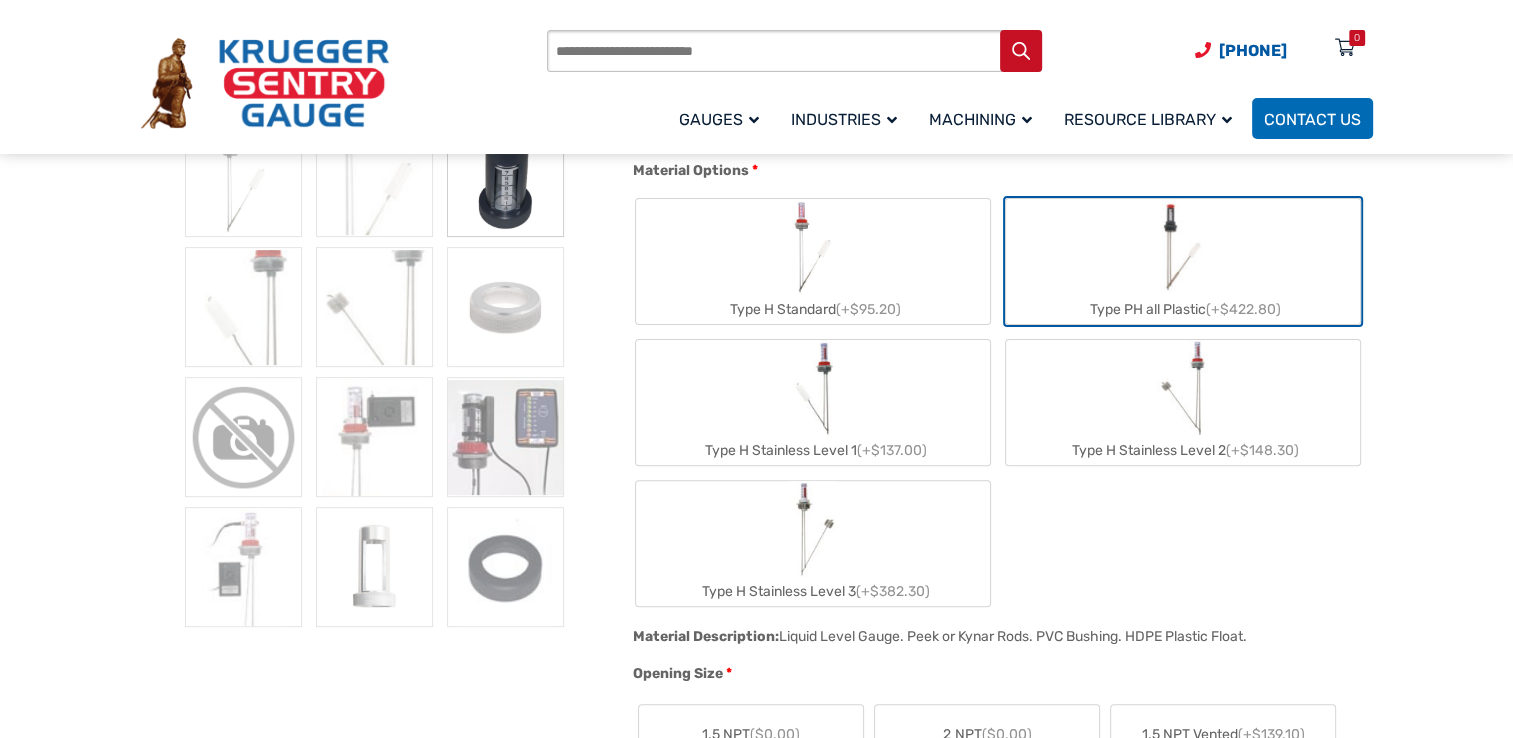 click on "Type H Standard  (+$95.20)" 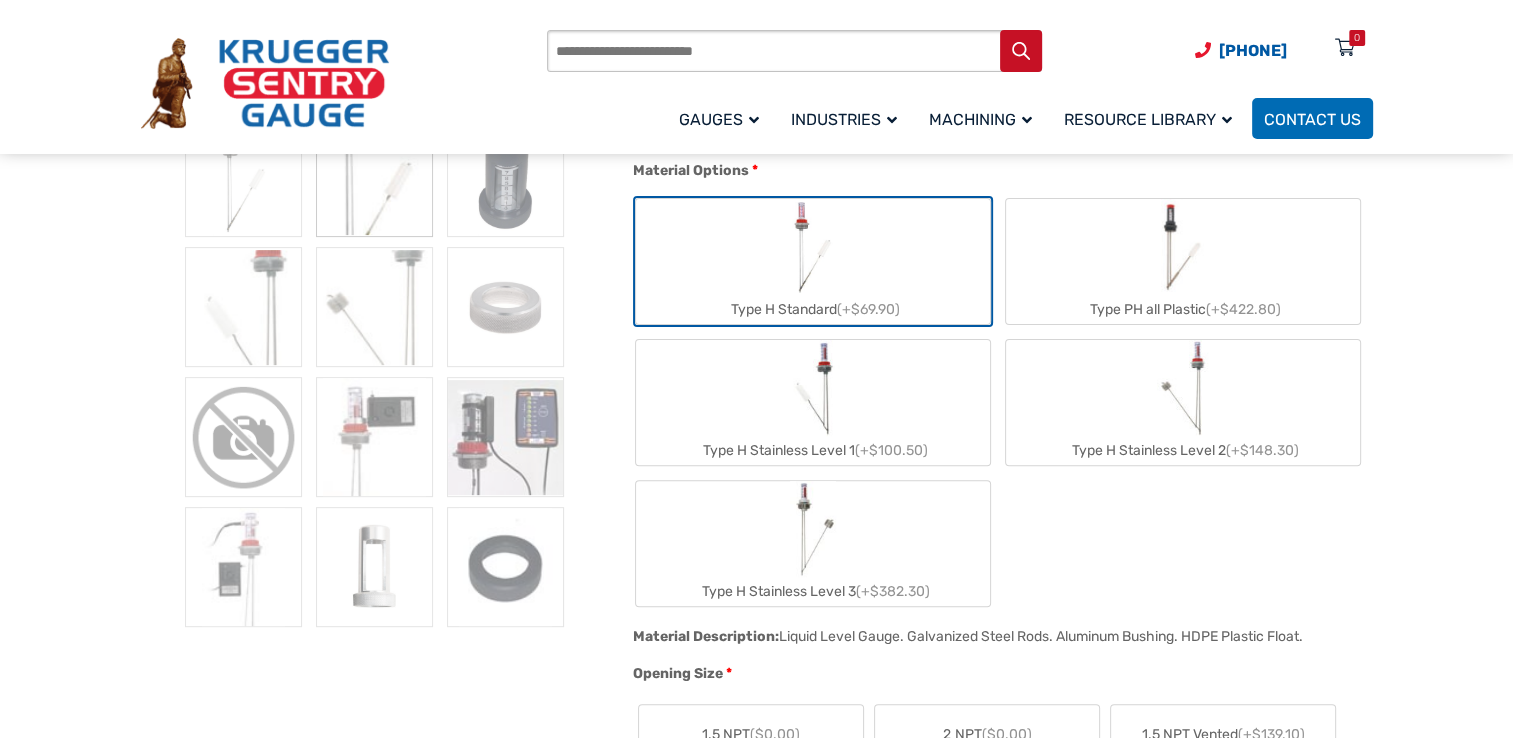 click on "Type PH all Plastic  (+$422.80)" 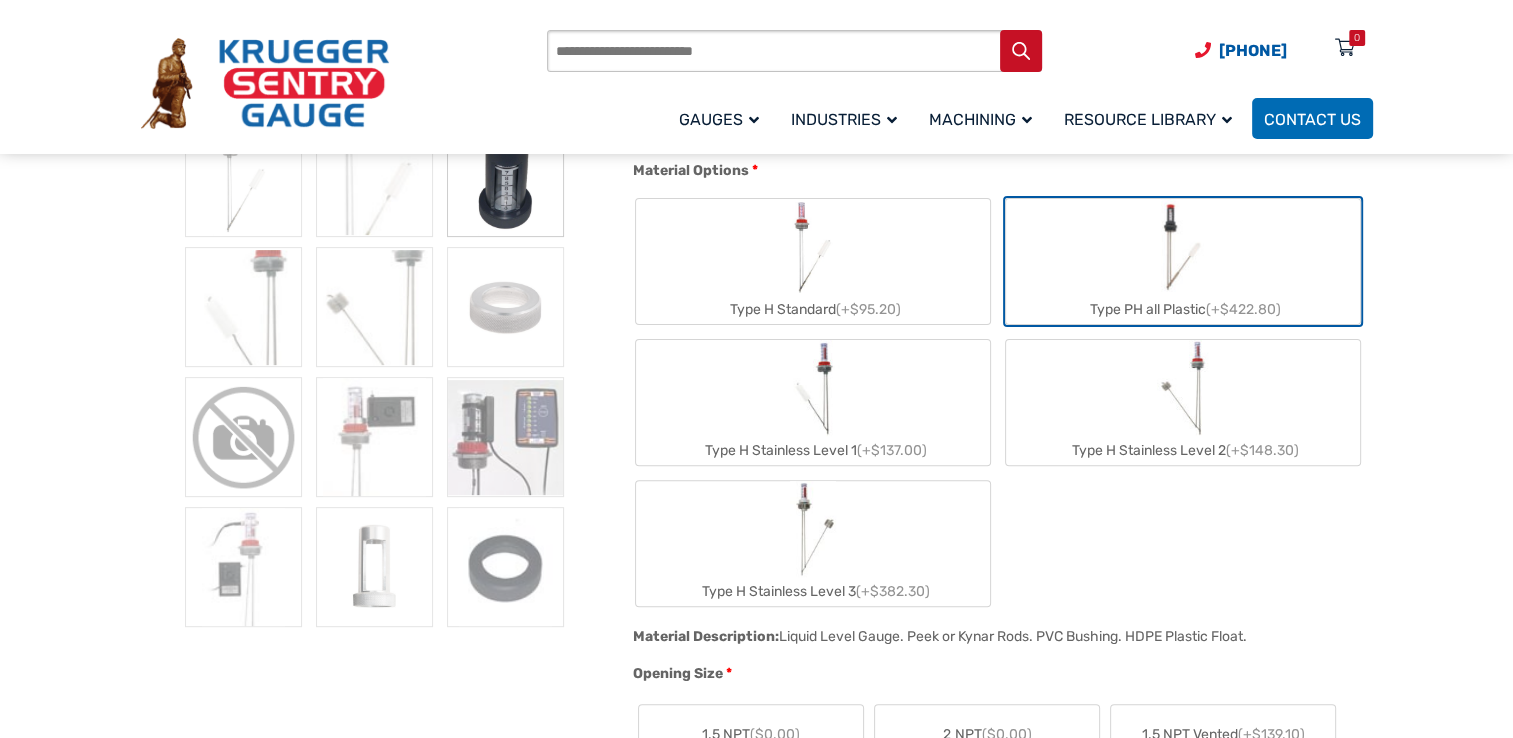 click on "Type H Standard  (+$95.20)" 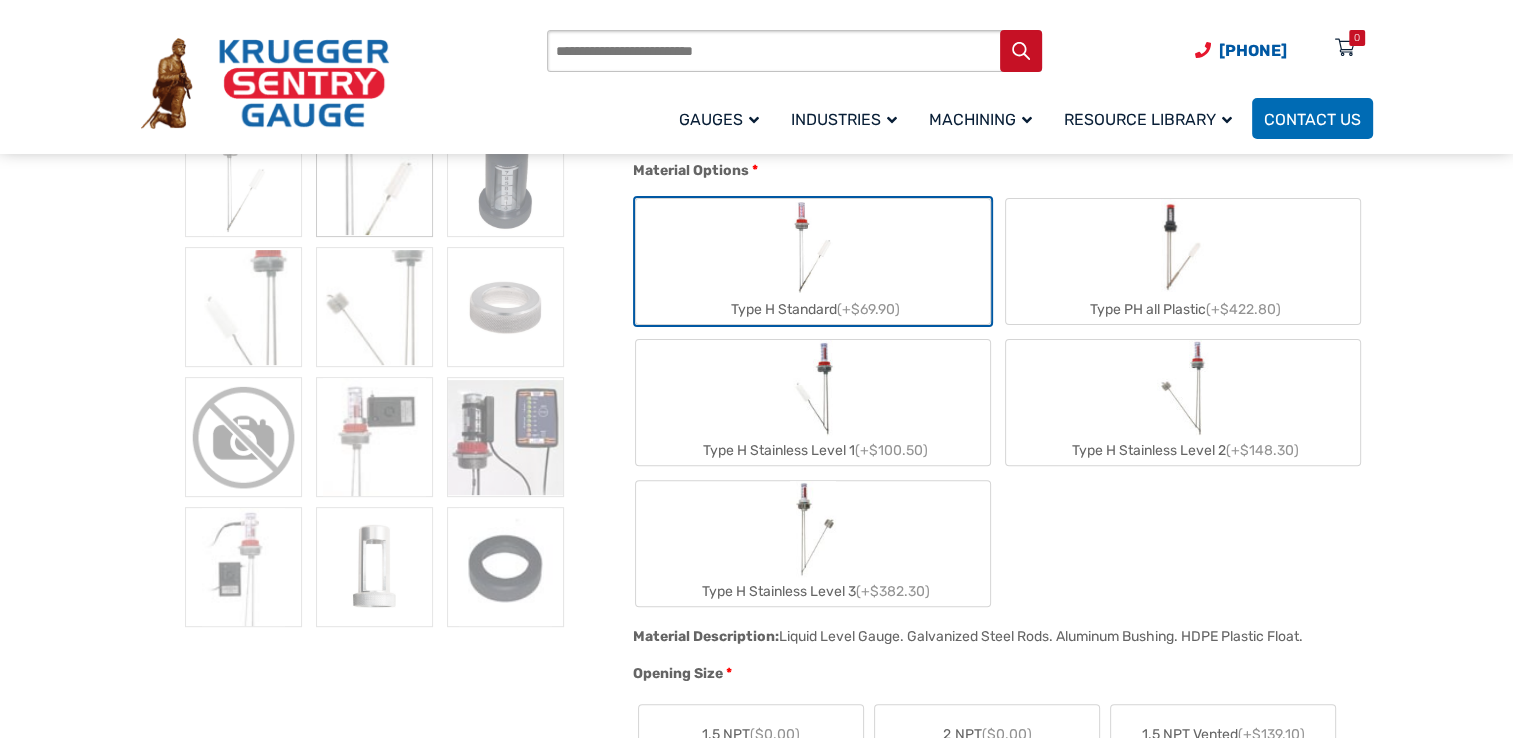 click on "Type PH all Plastic  (+$422.80)" 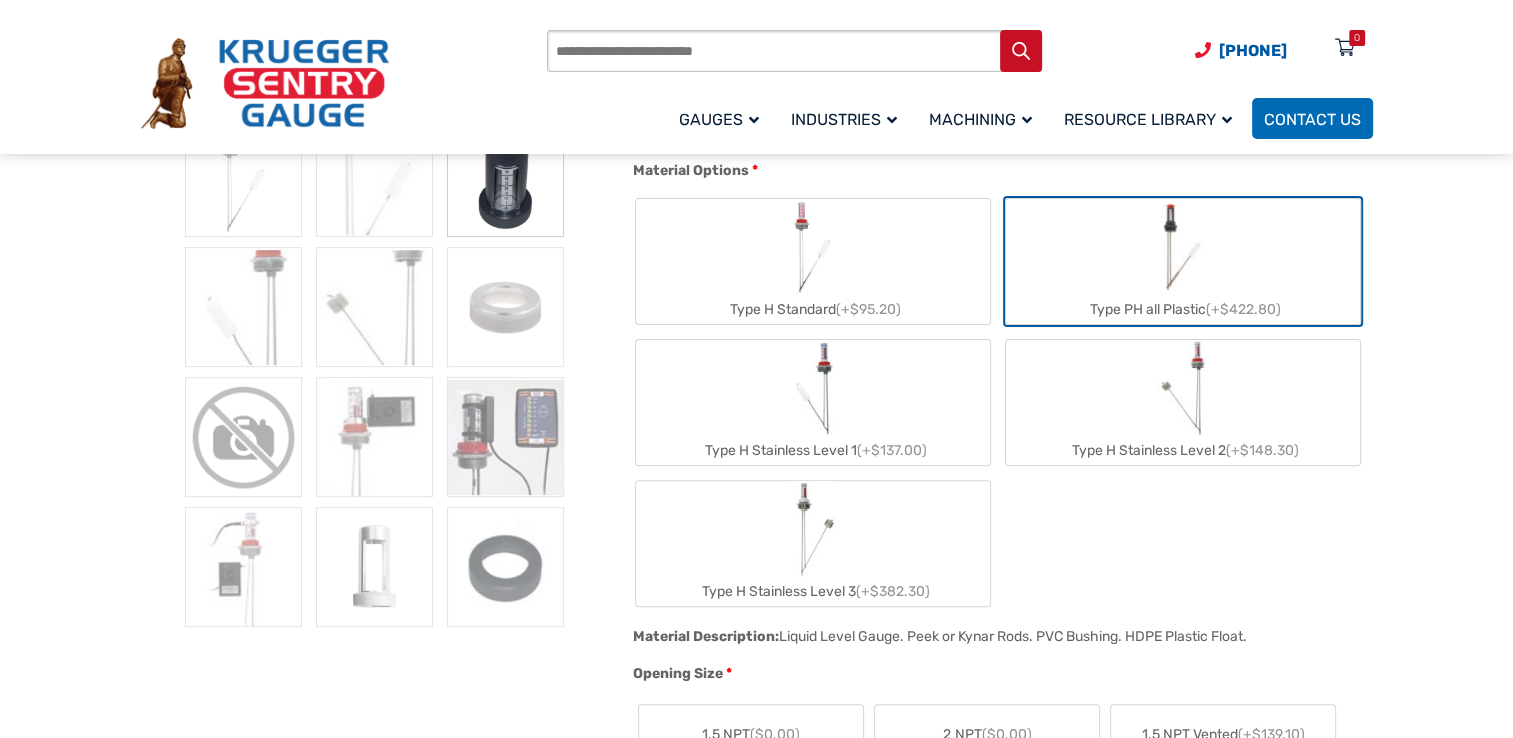 click on "Type H Standard  (+$95.20)" 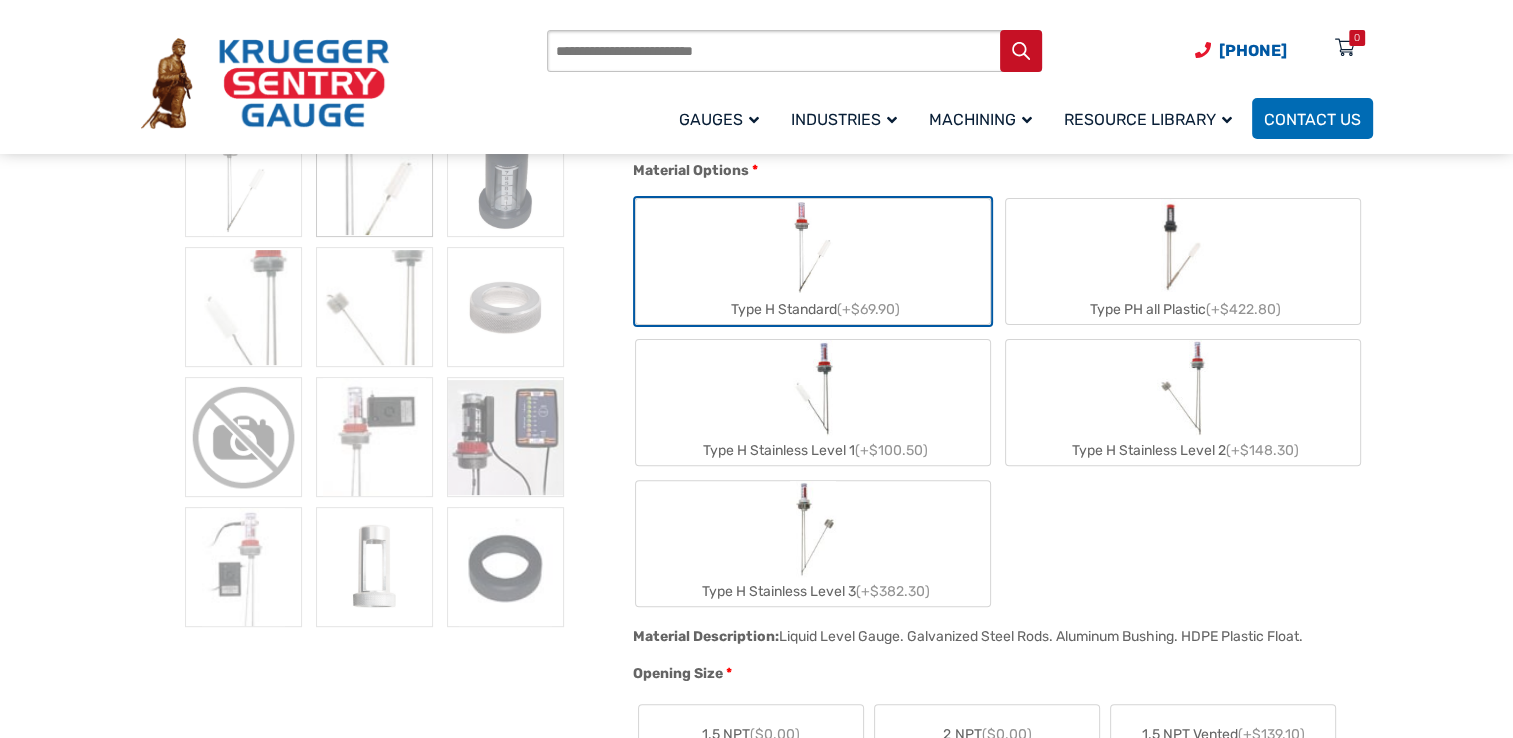 click on "Type PH all Plastic  (+$422.80)" 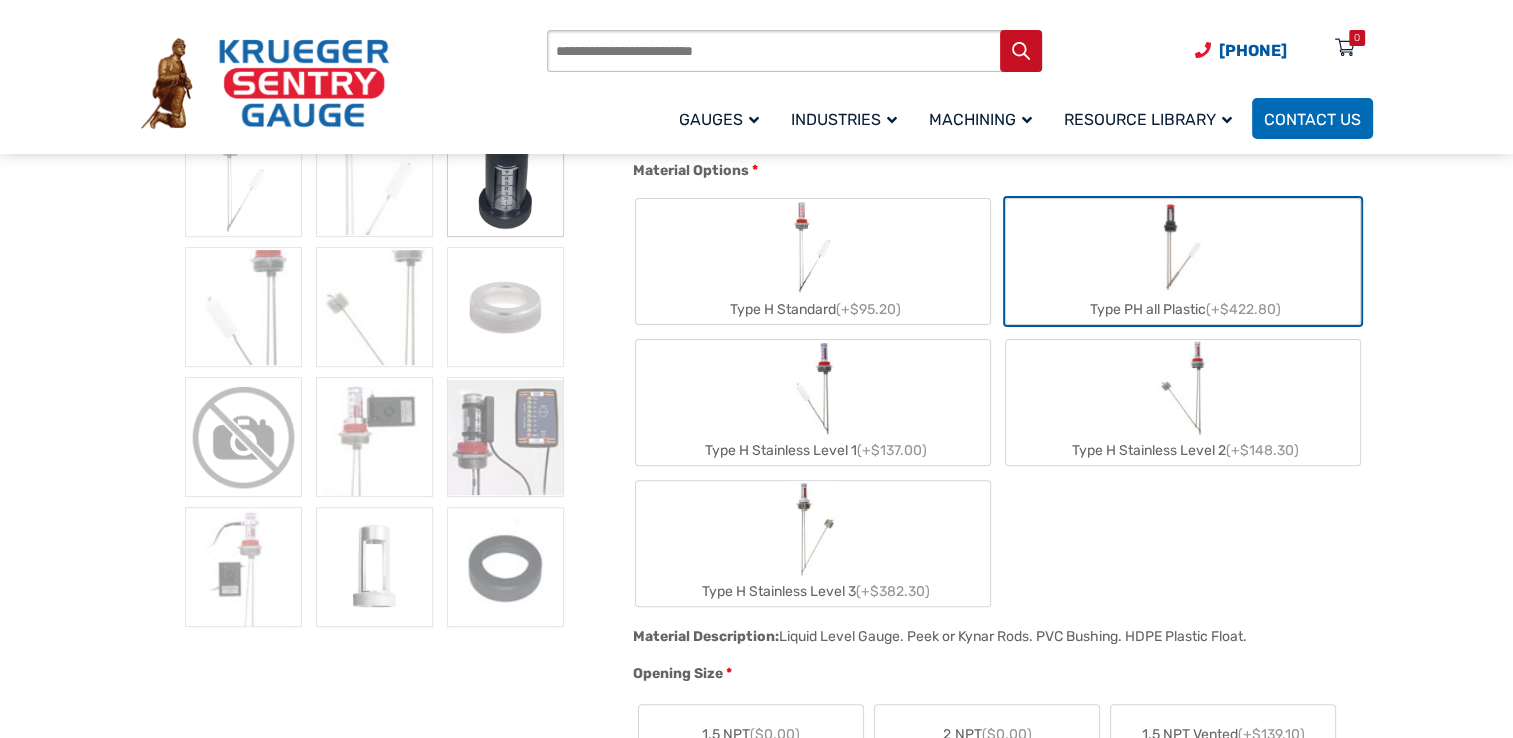 click on "Type H Stainless Level 1  (+$137.00)" 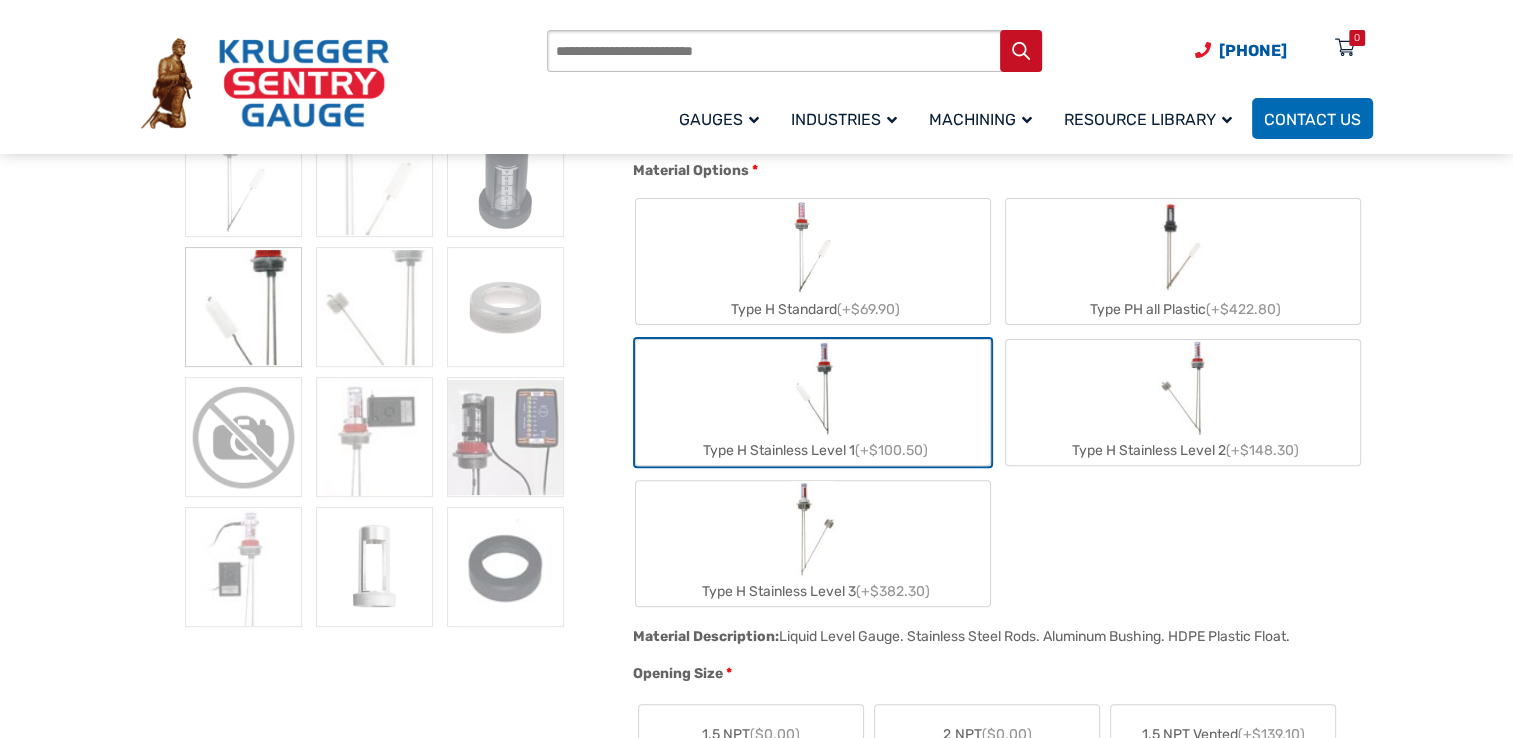 click on "Type H Standard  (+$69.90)" 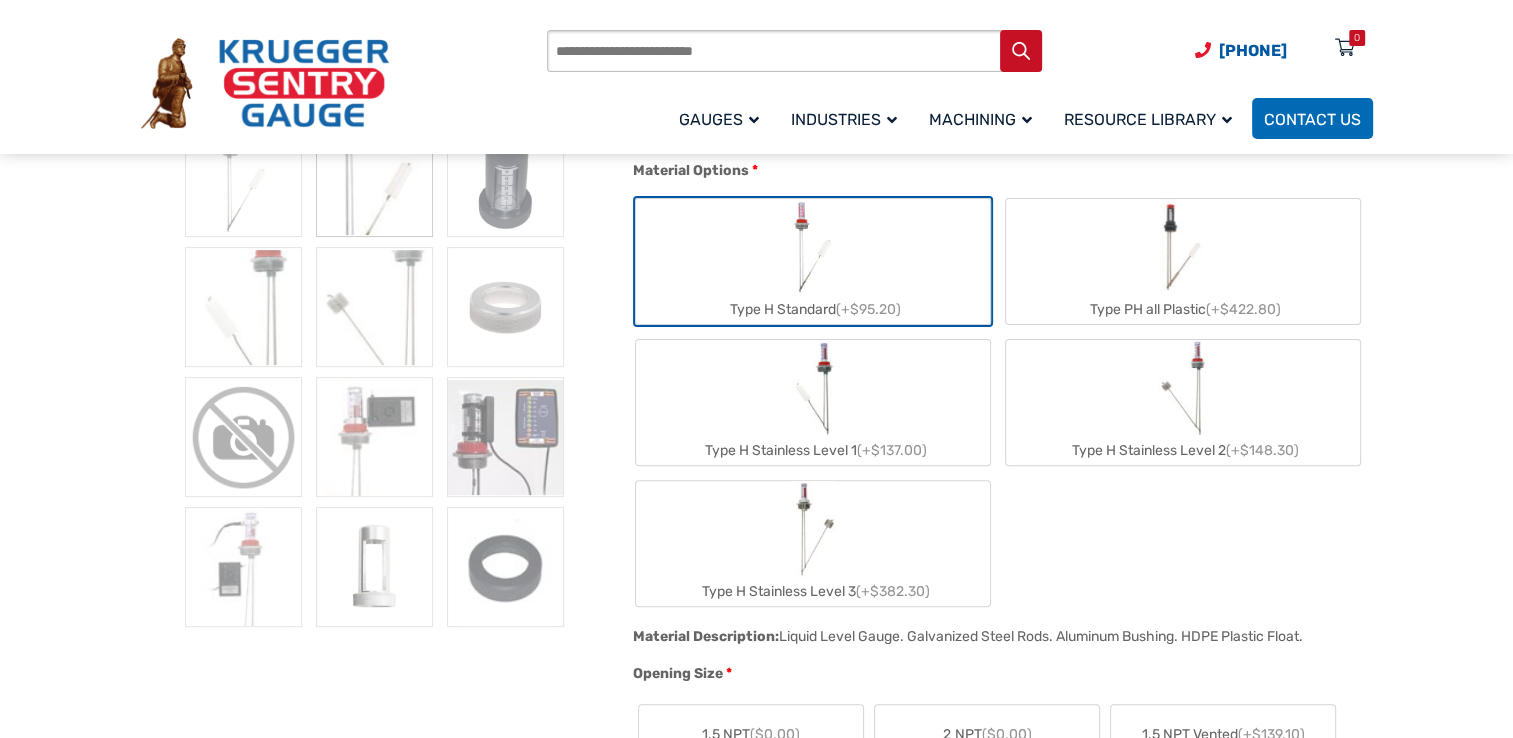 click on "Type H Stainless Level 1  (+$137.00)" 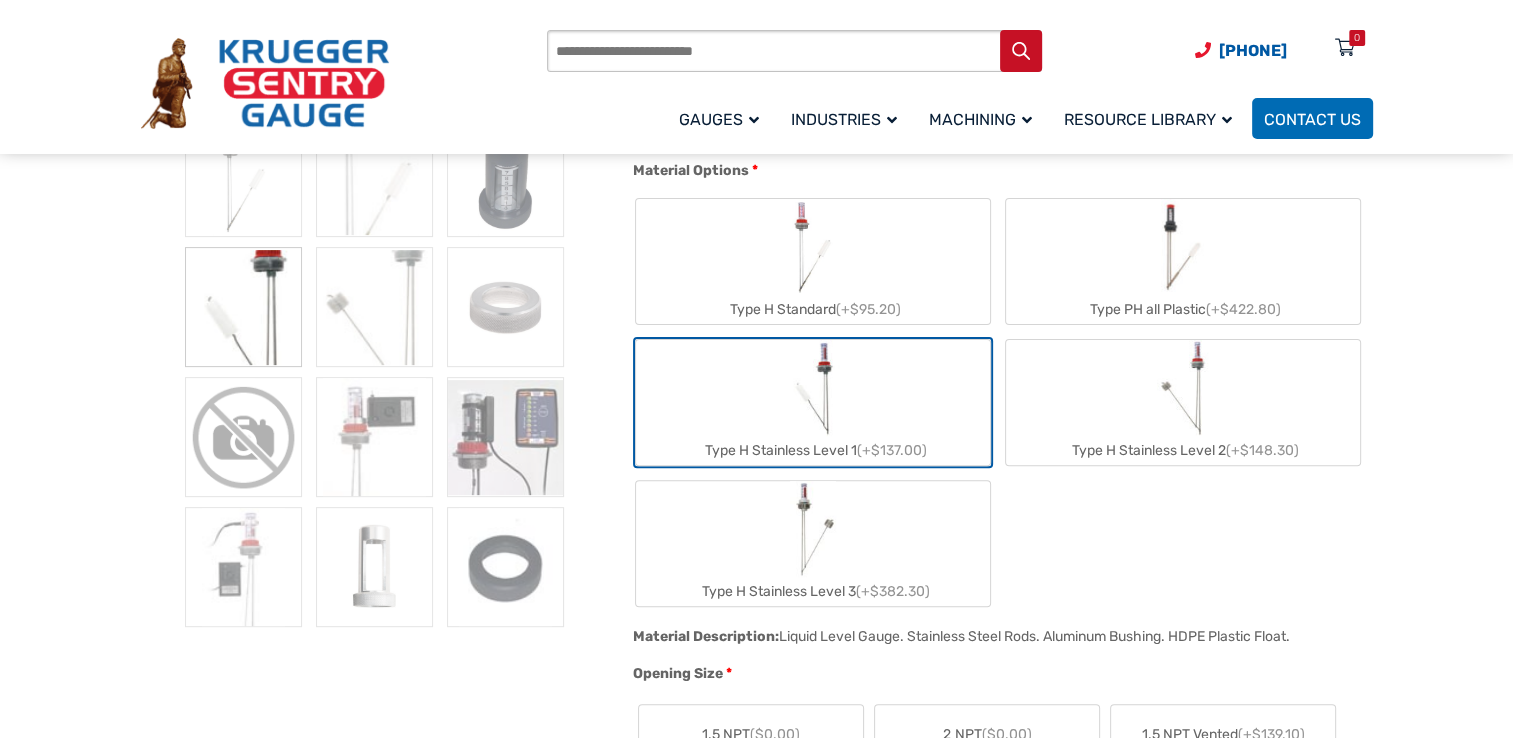 click on "Type H Standard  (+$95.20)" 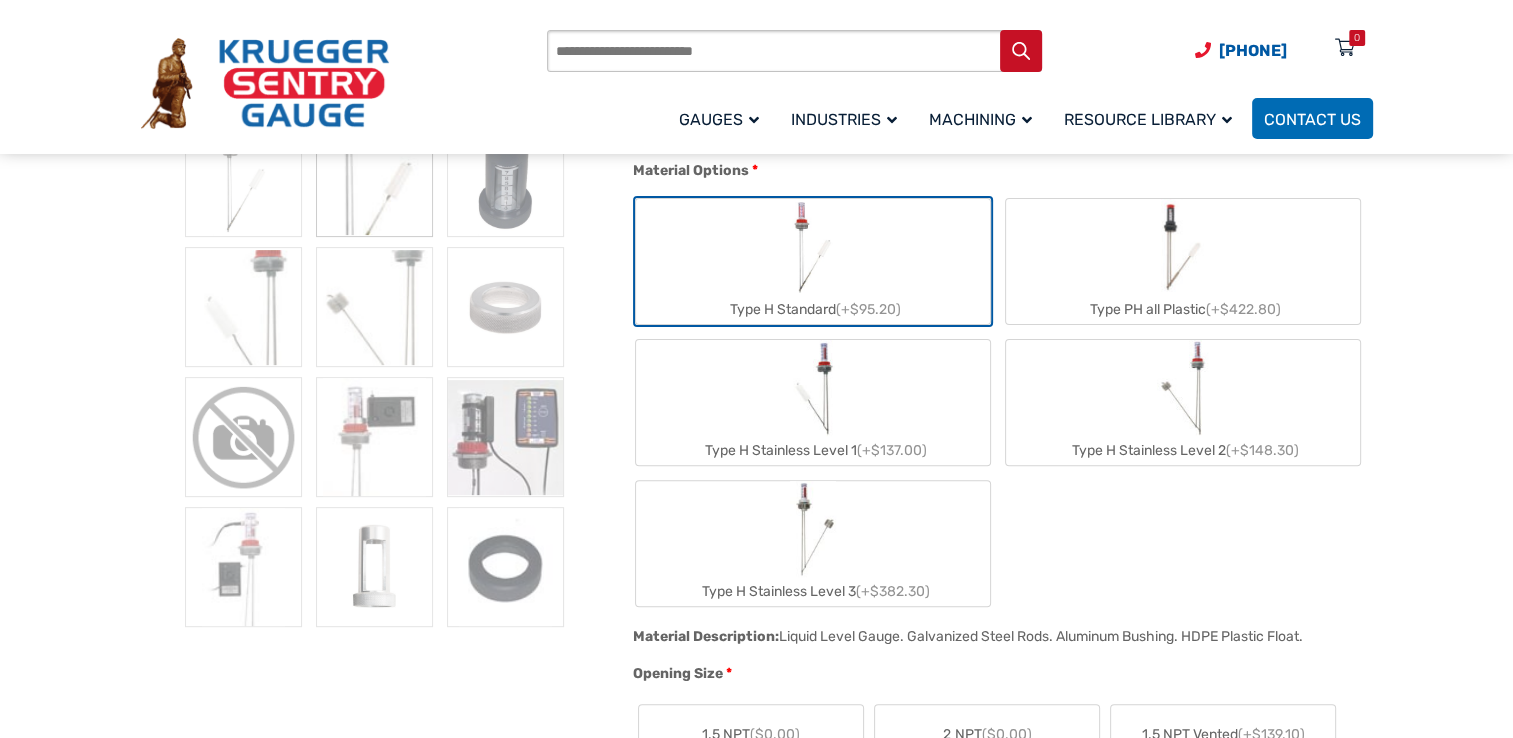 click on "Type H Stainless Level 1  (+$137.00)" 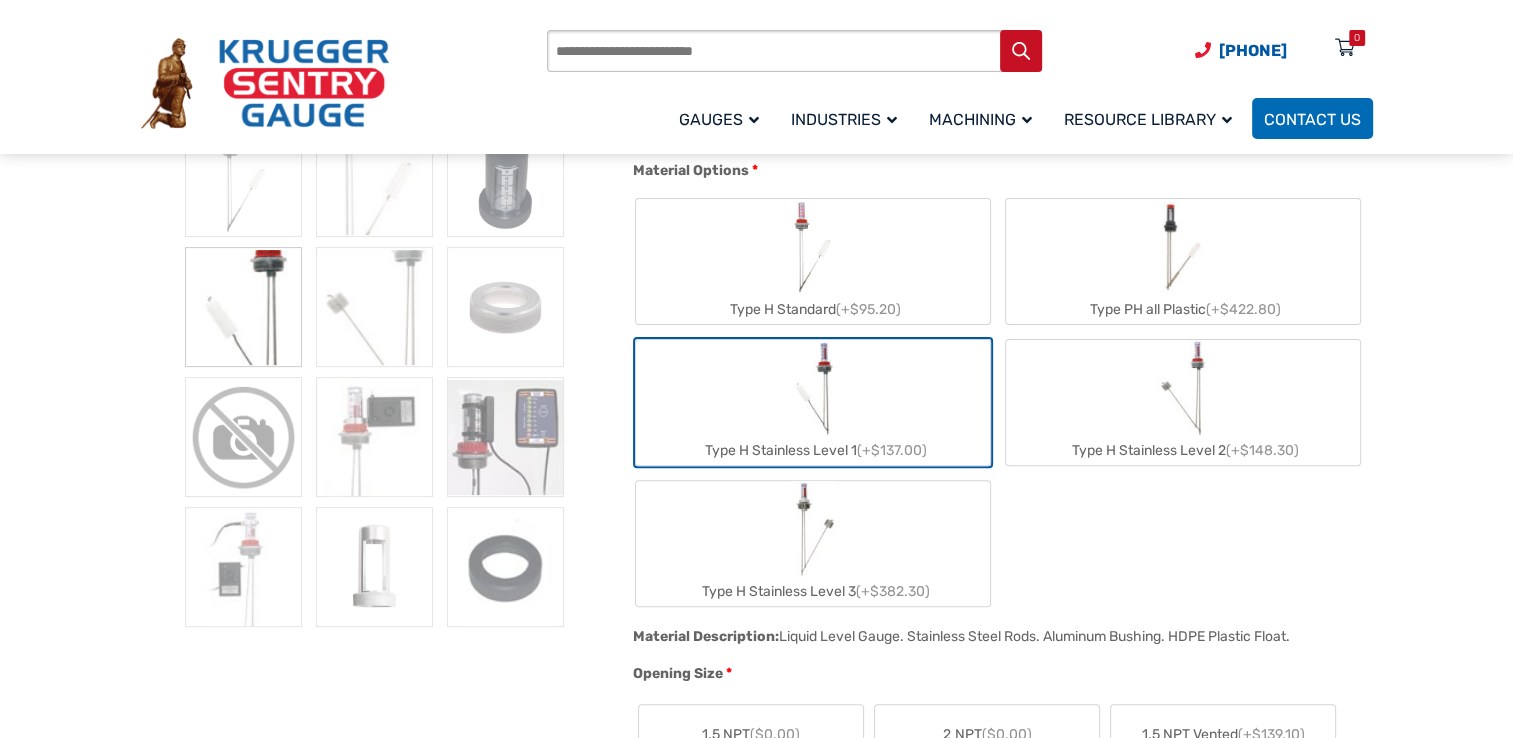 click on "Type H Stainless Level 3  (+$382.30)" 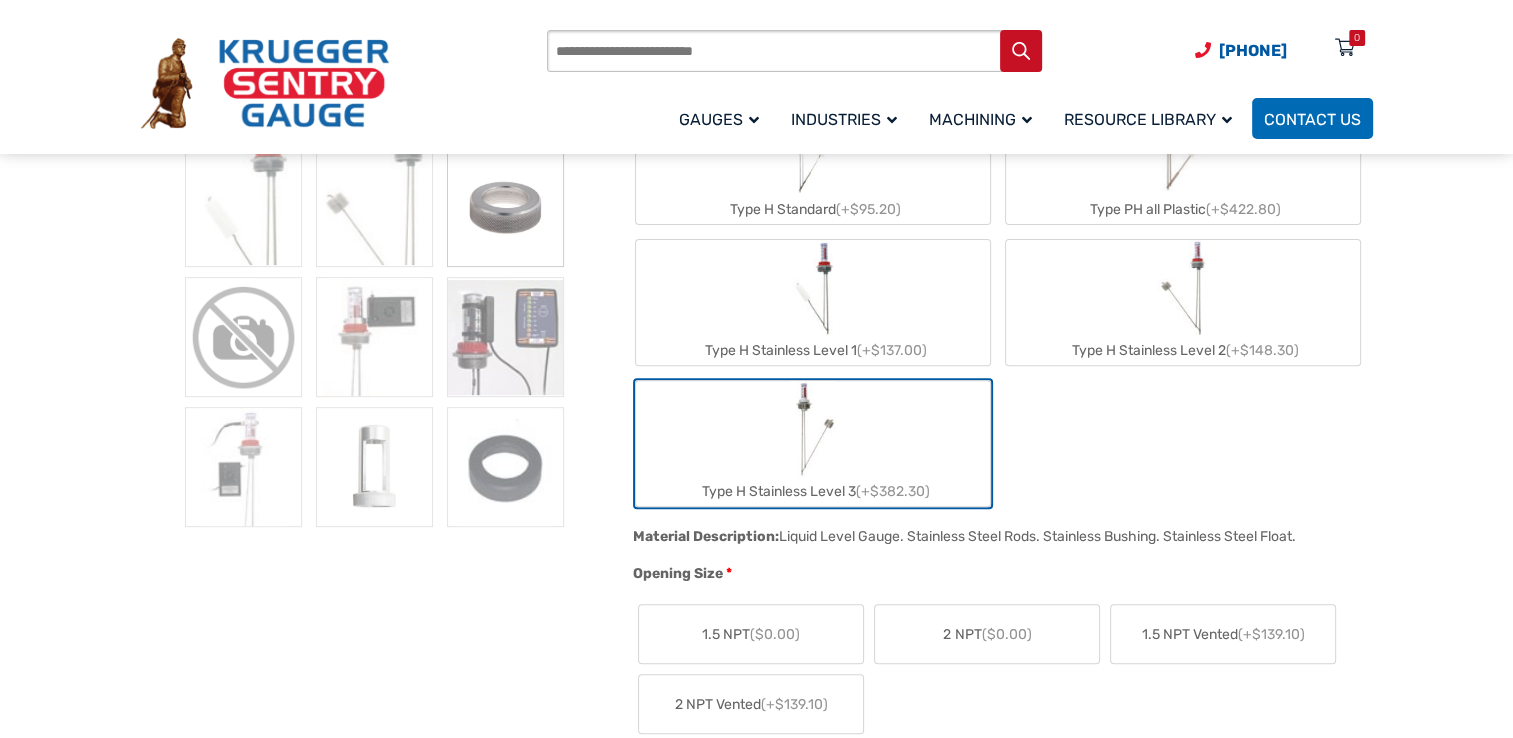 scroll, scrollTop: 800, scrollLeft: 0, axis: vertical 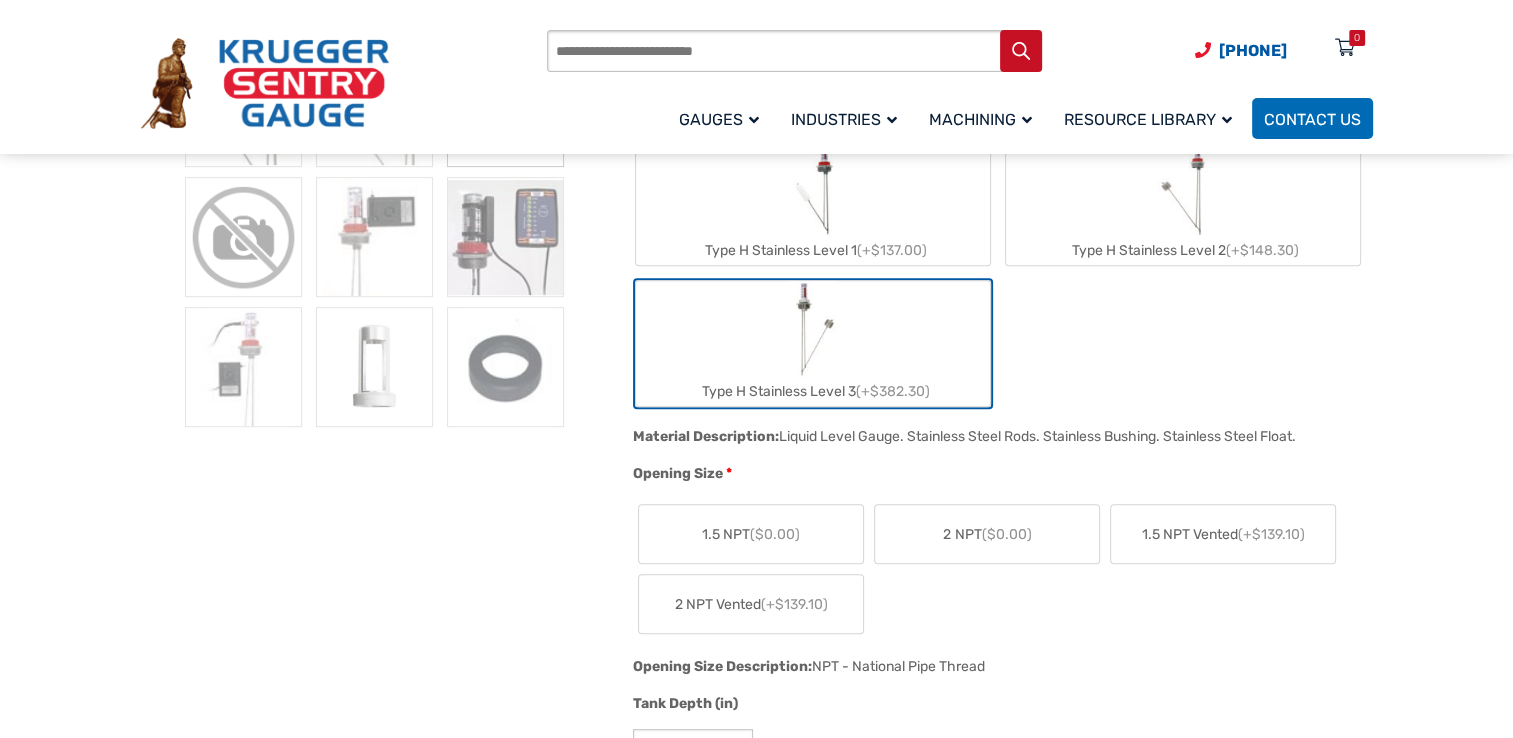 click on "1.5 NPT  ($0.00)" 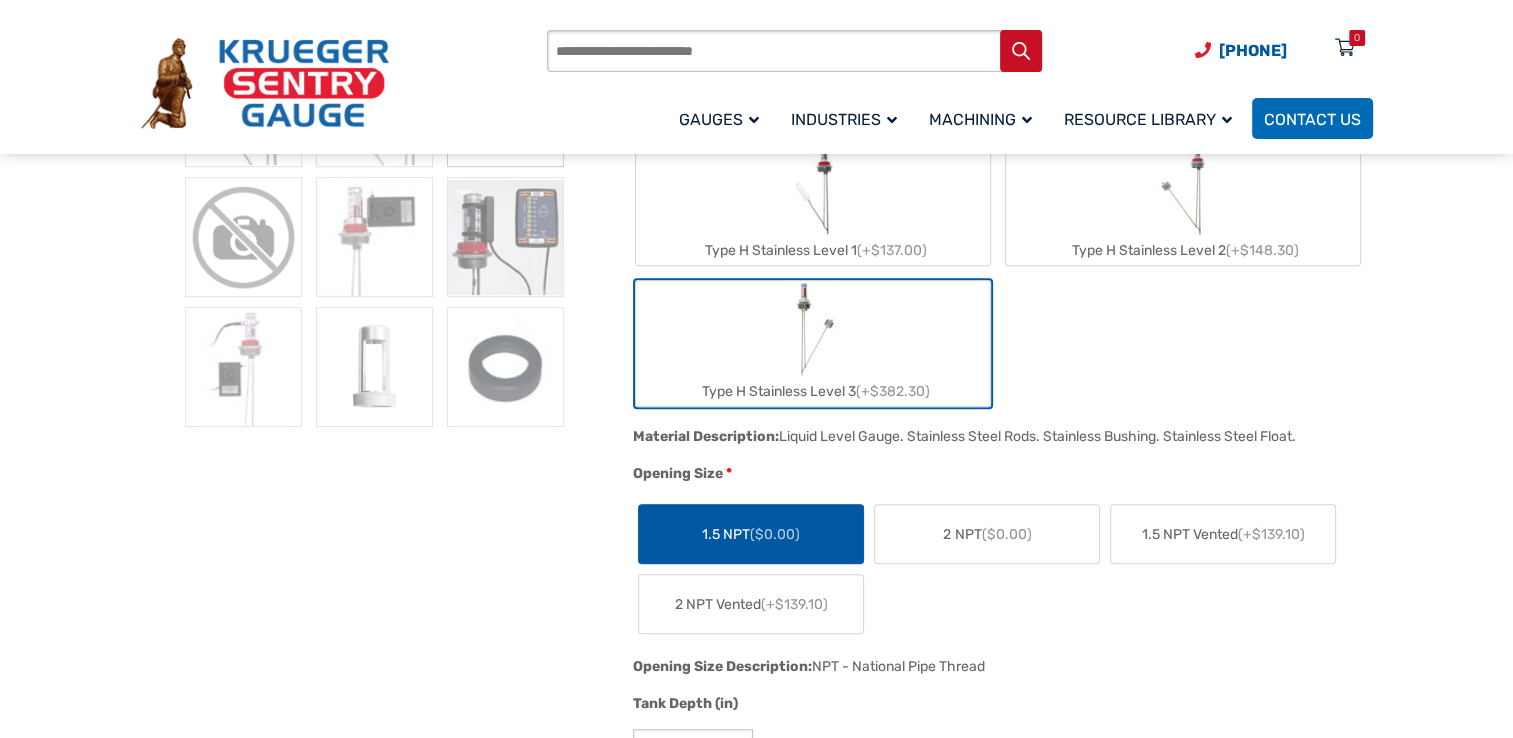 click on "2 NPT  ($0.00)" 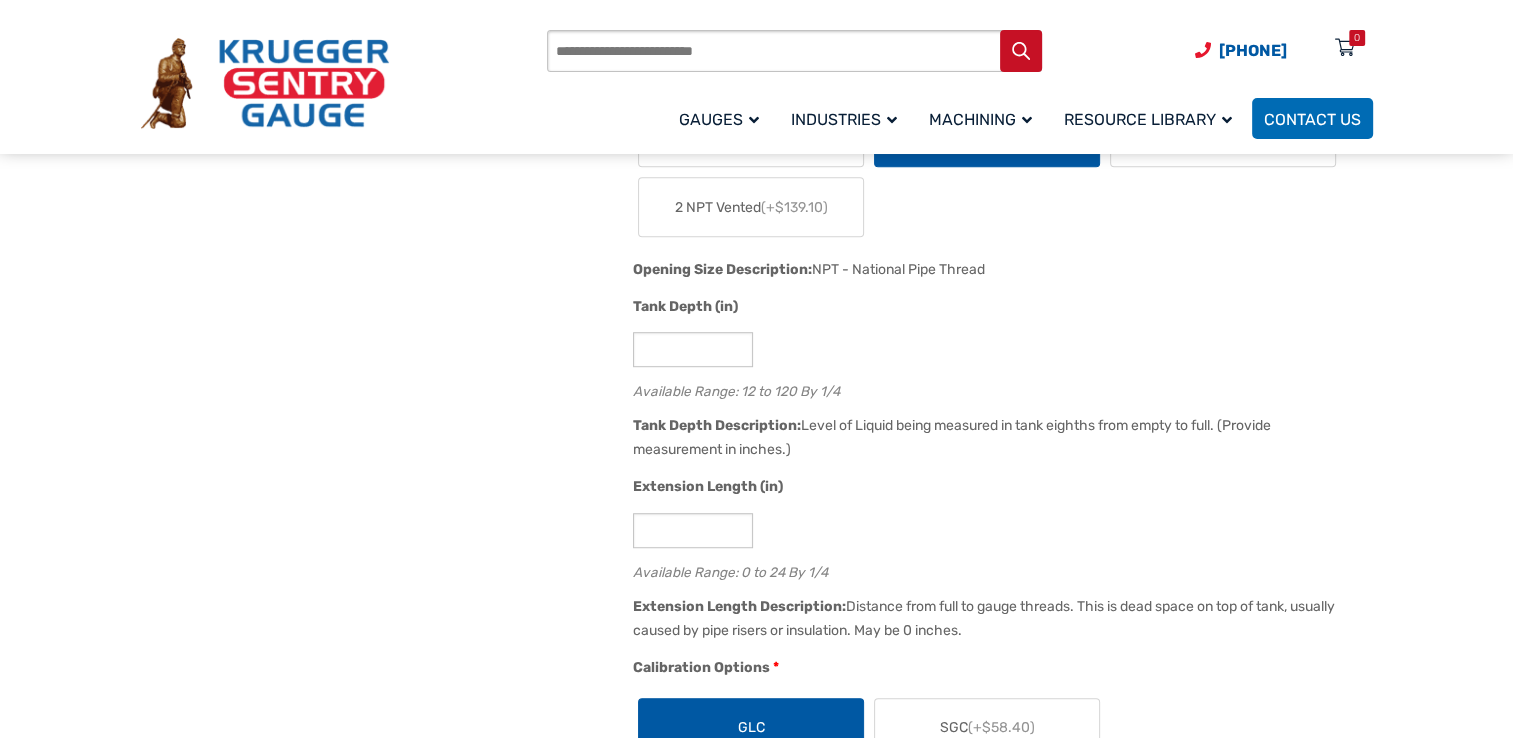 scroll, scrollTop: 1200, scrollLeft: 0, axis: vertical 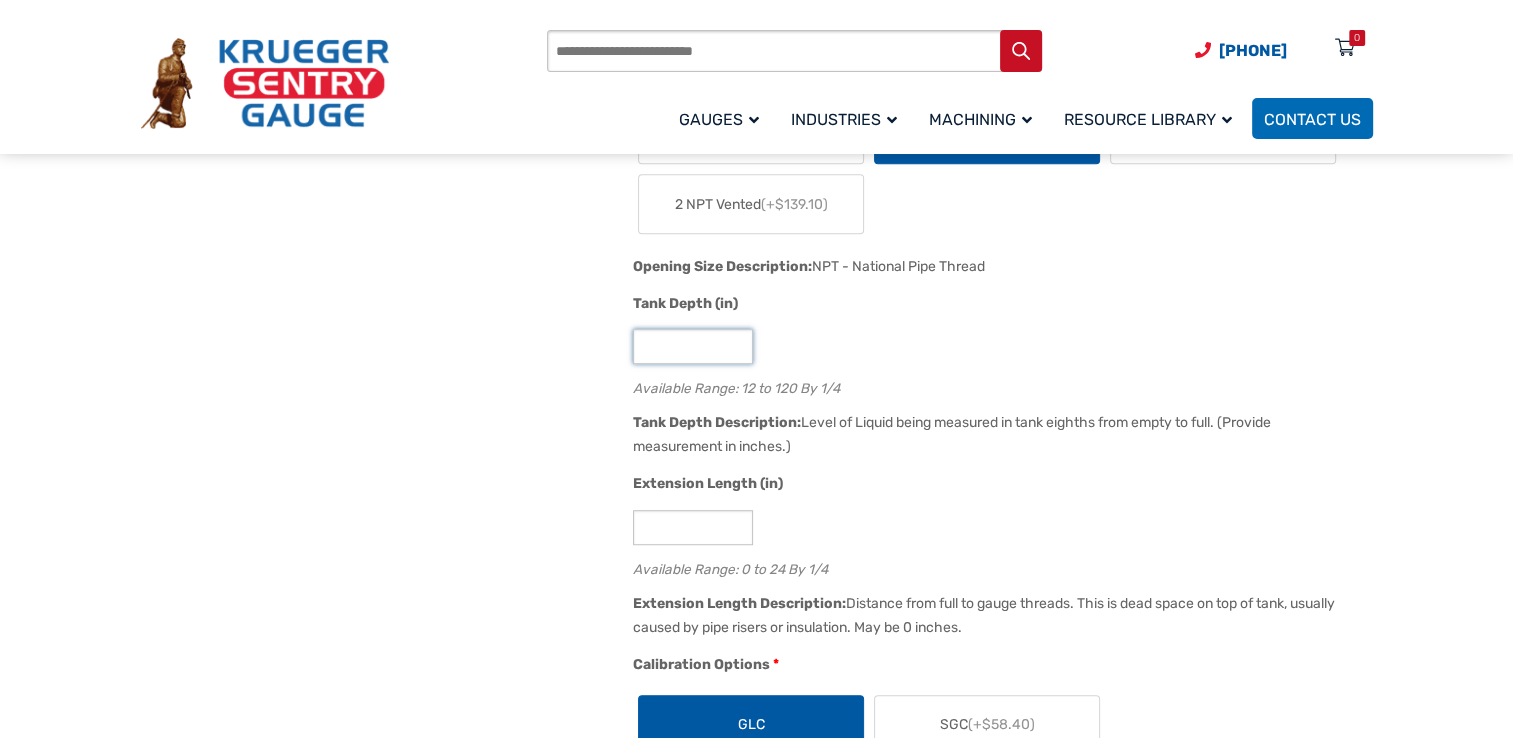 click on "**" 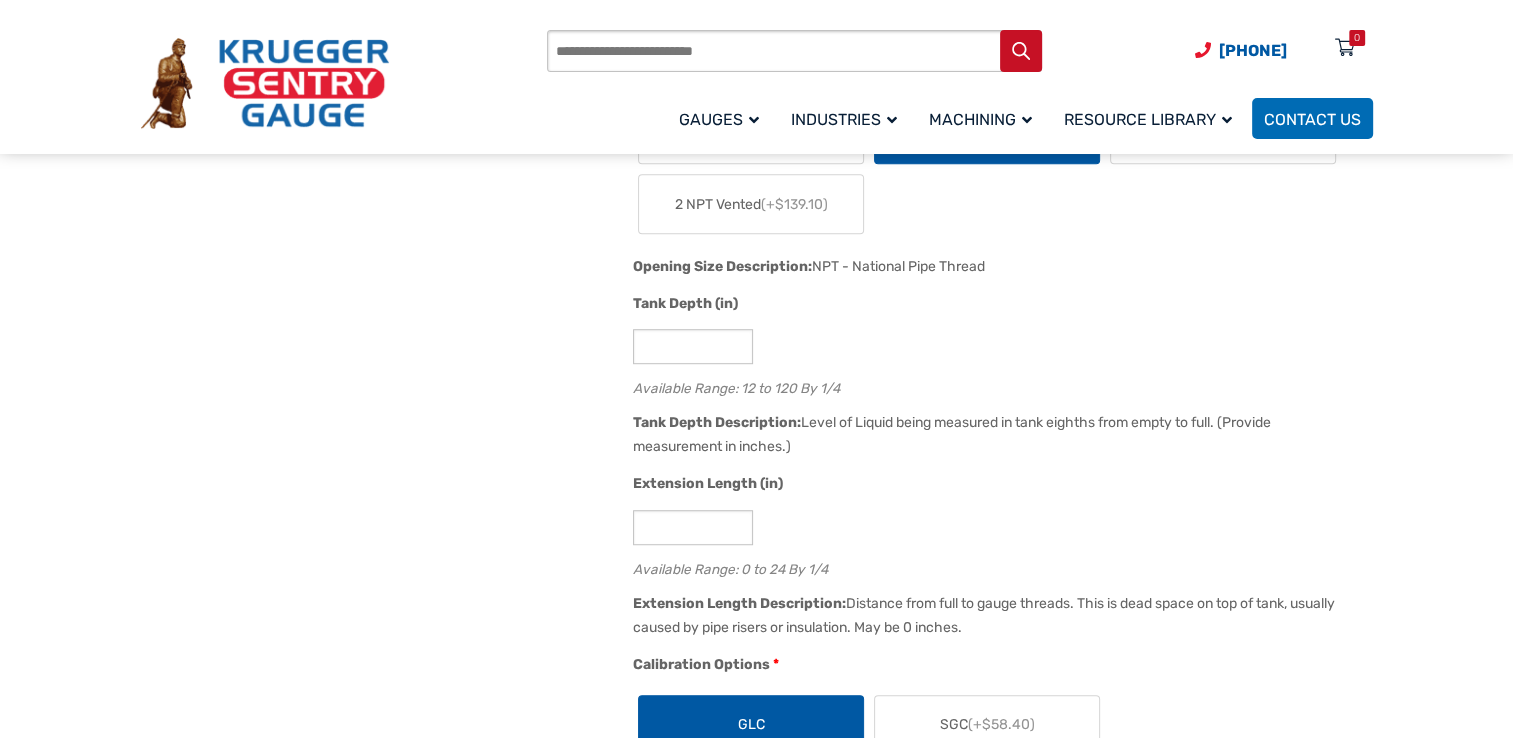 click on "Extension Length (in)" 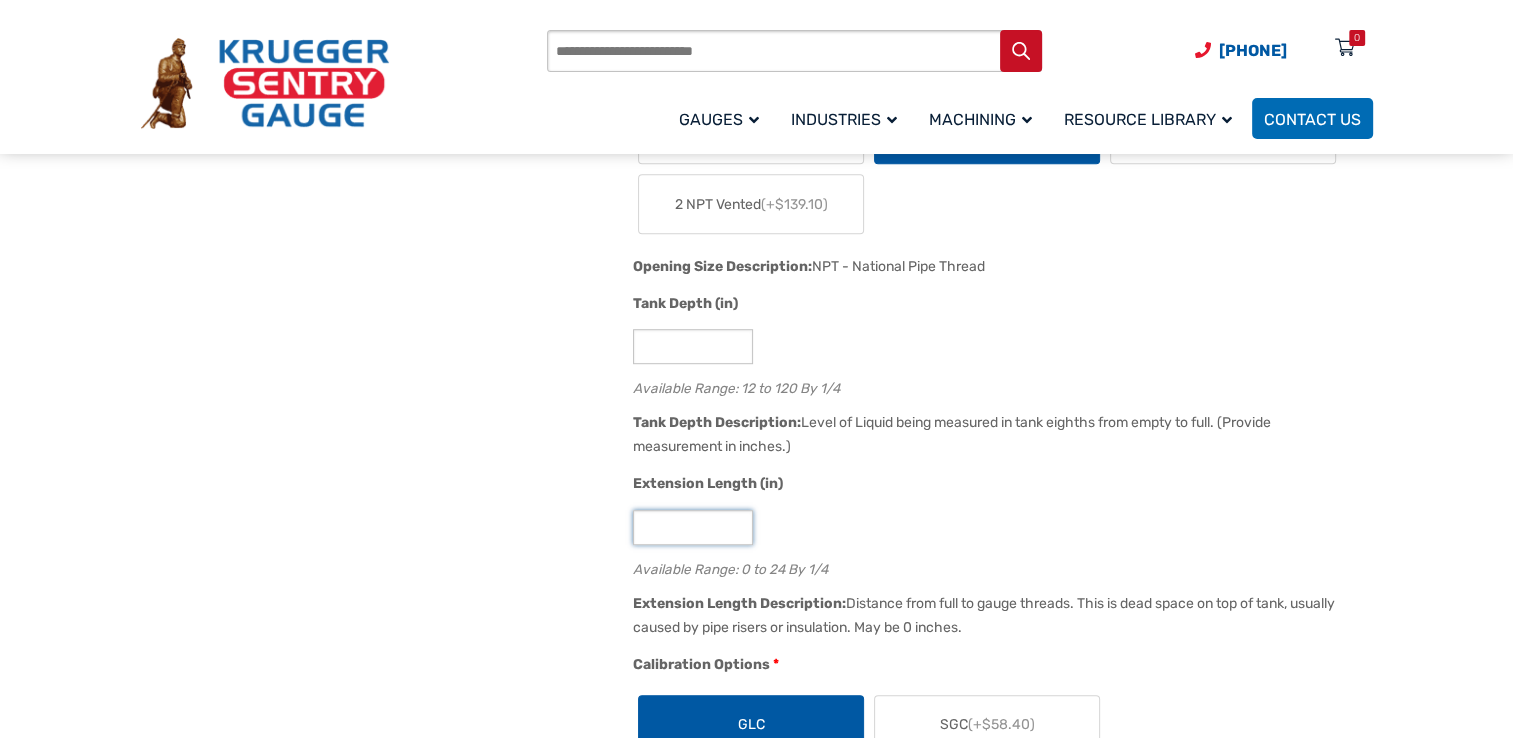click on "*" 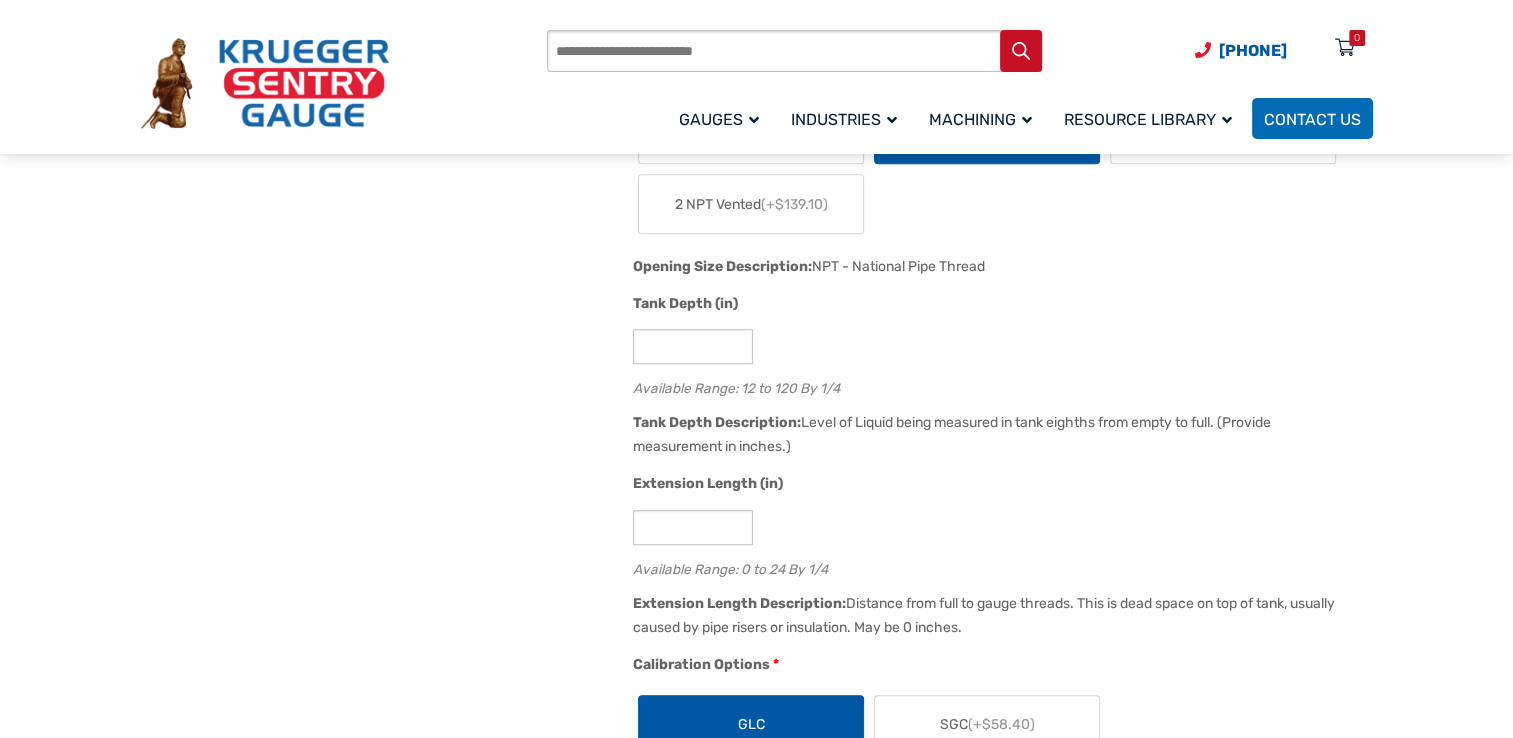 drag, startPoint x: 886, startPoint y: 628, endPoint x: 858, endPoint y: 613, distance: 31.764761 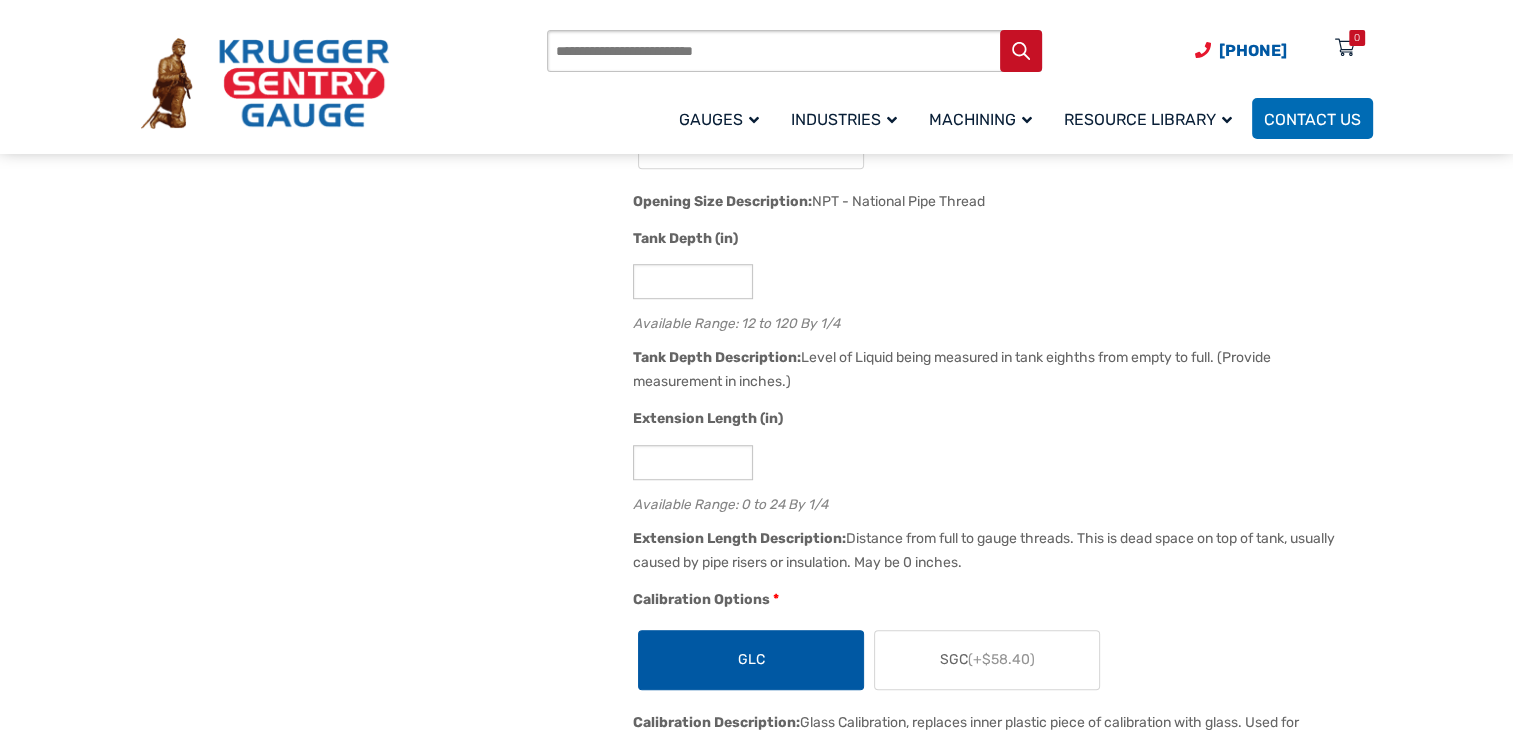 scroll, scrollTop: 1300, scrollLeft: 0, axis: vertical 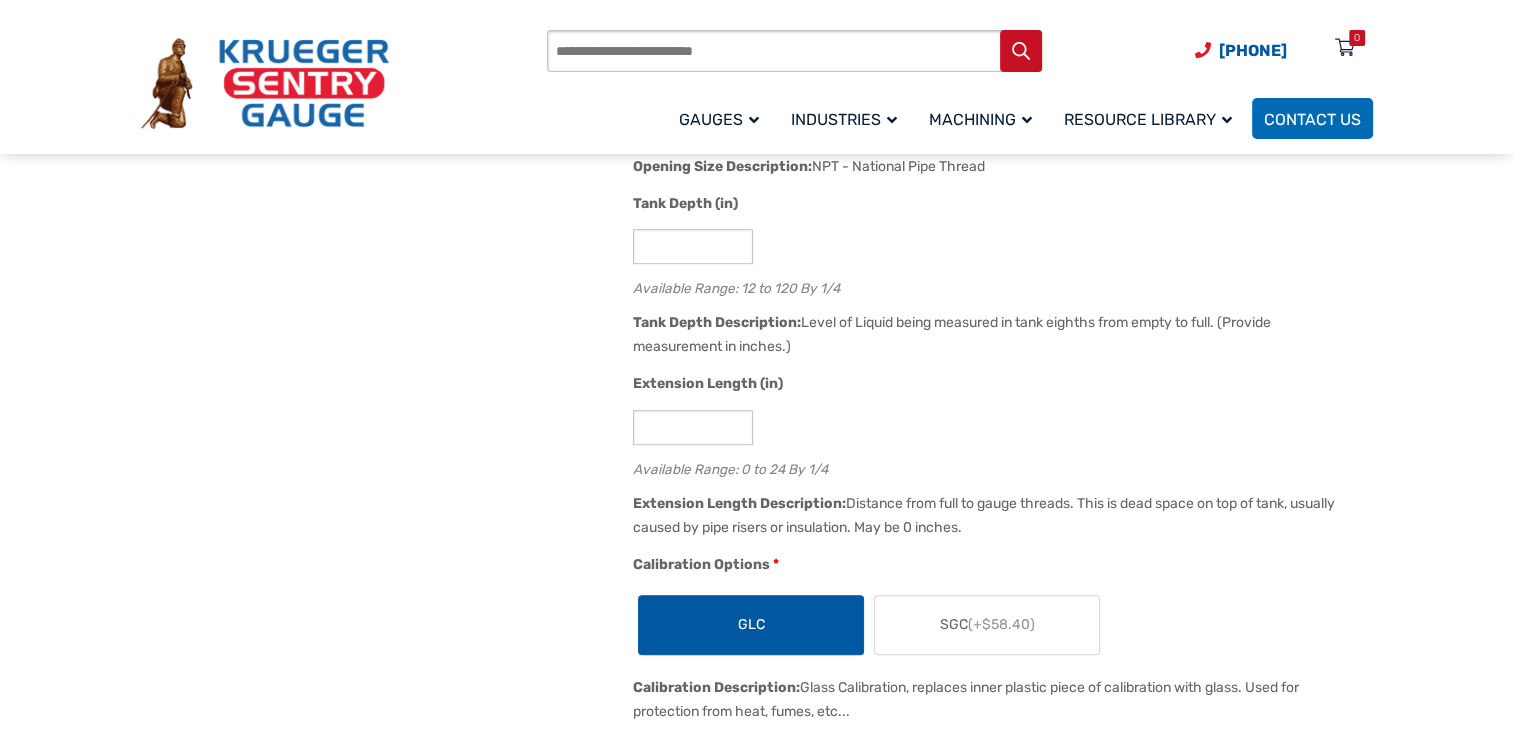 click on "*" 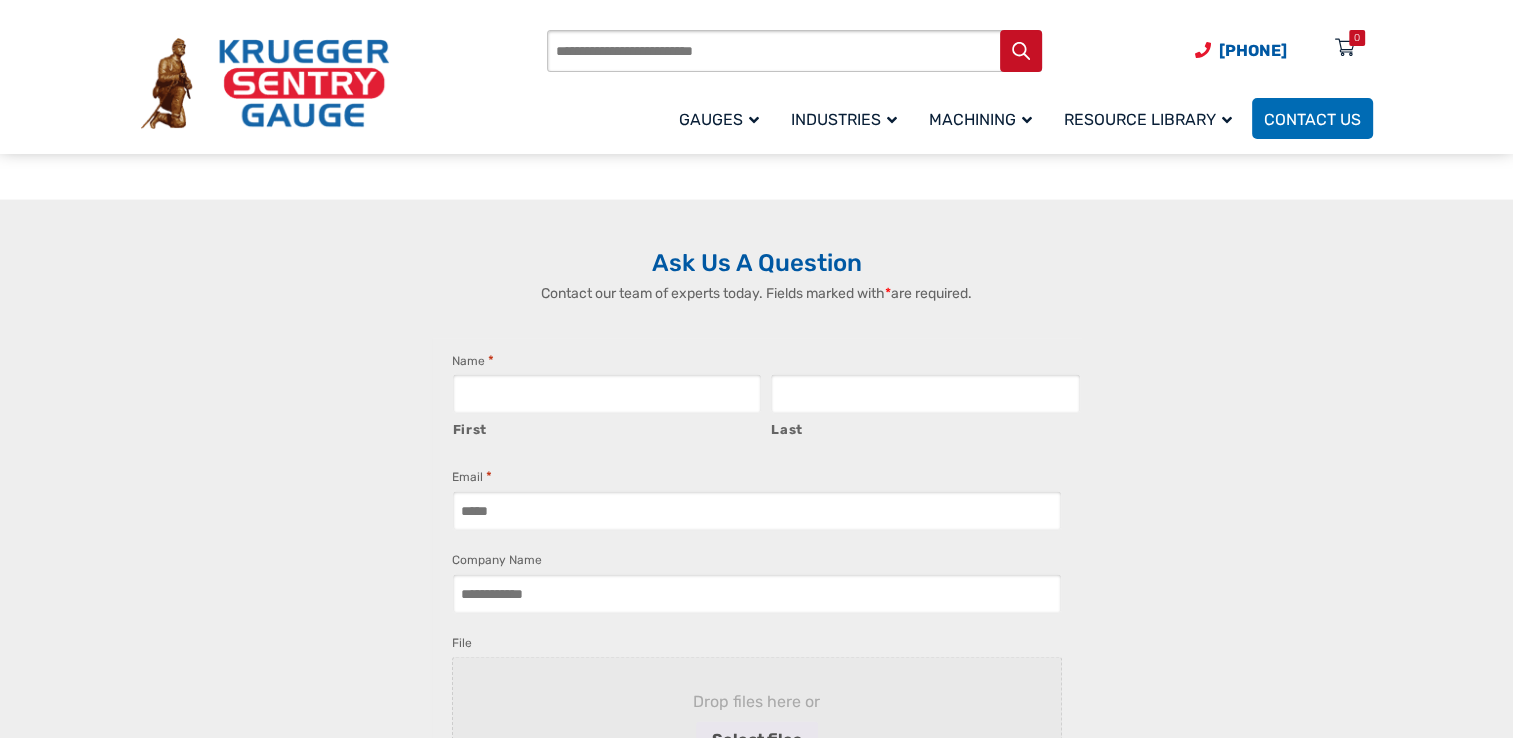 scroll, scrollTop: 4100, scrollLeft: 0, axis: vertical 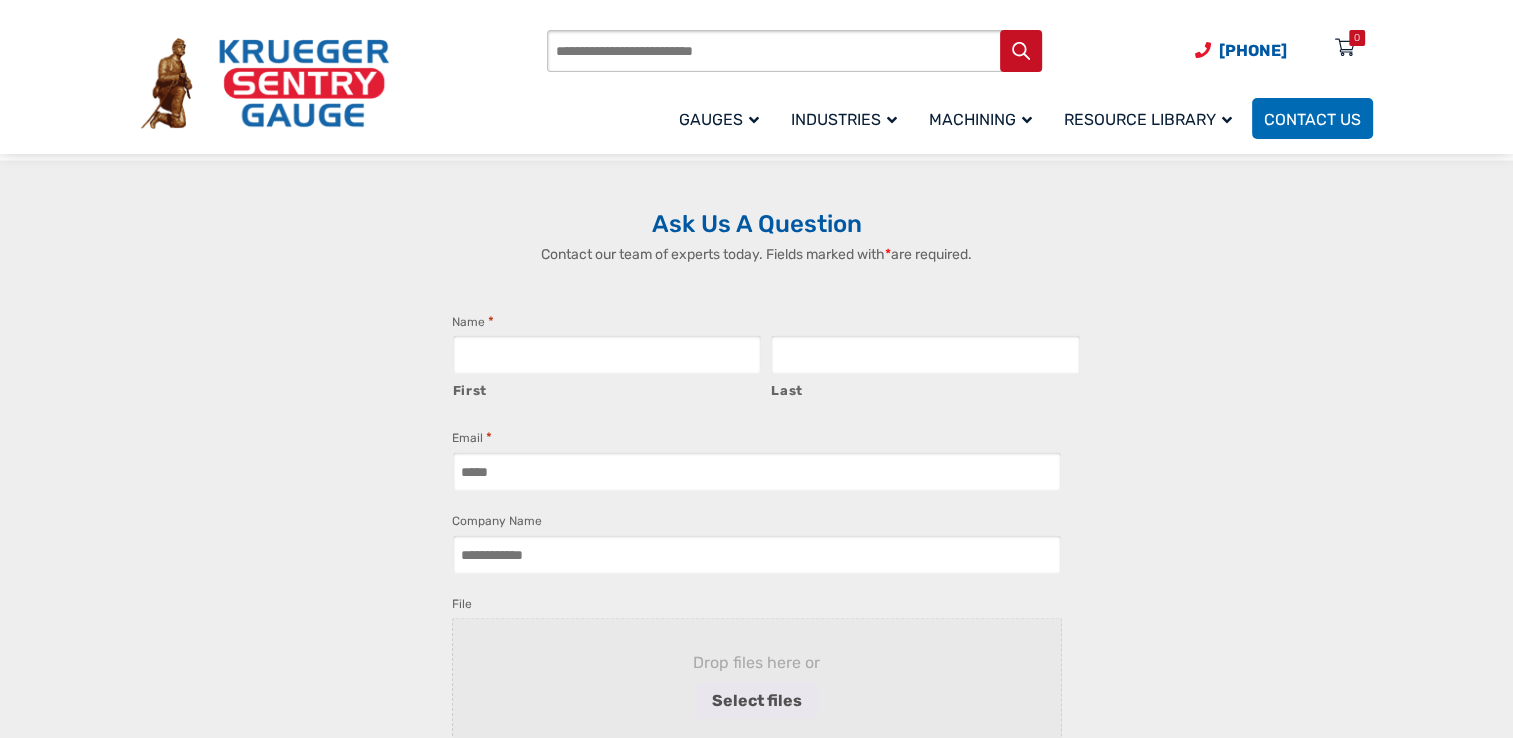 click on "First" at bounding box center [607, 355] 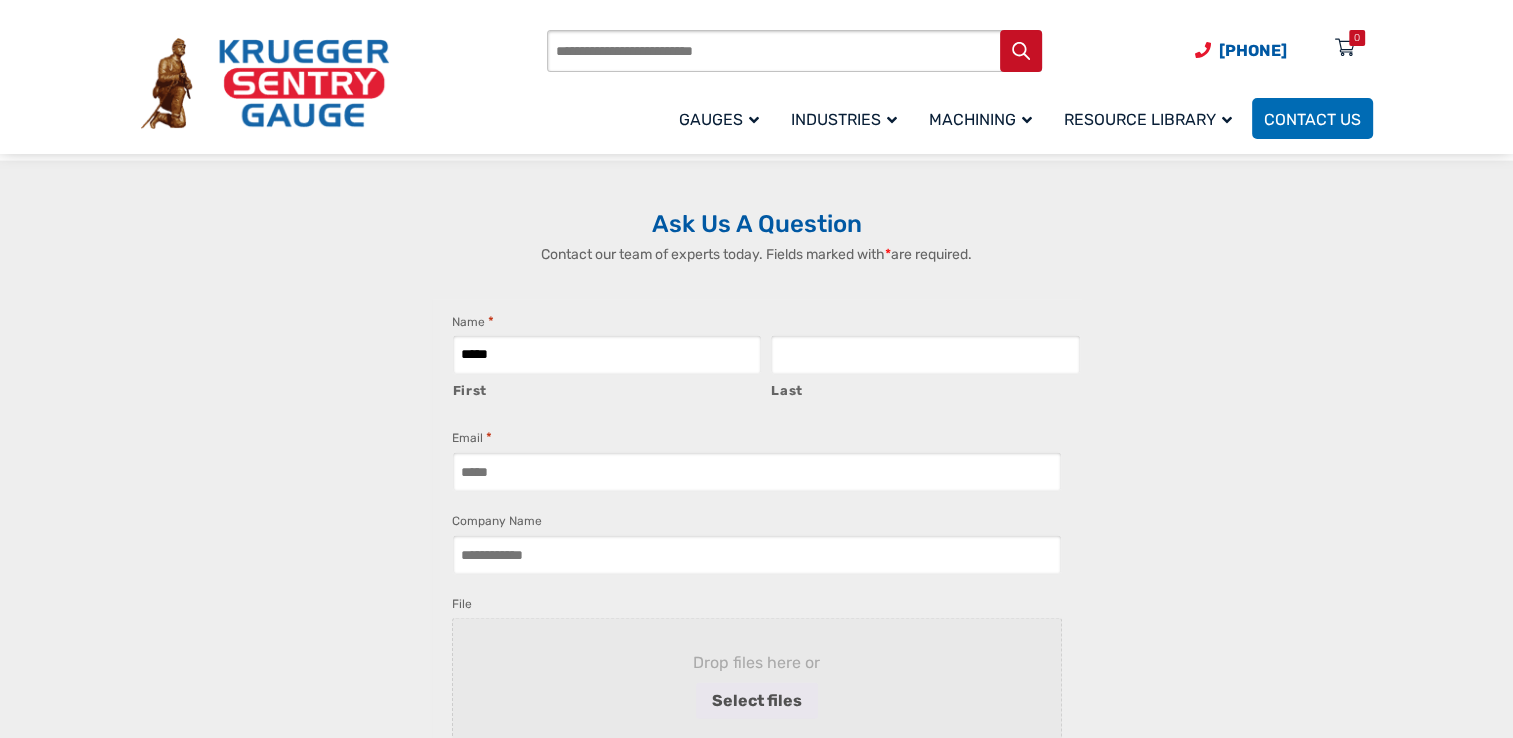 type on "*****" 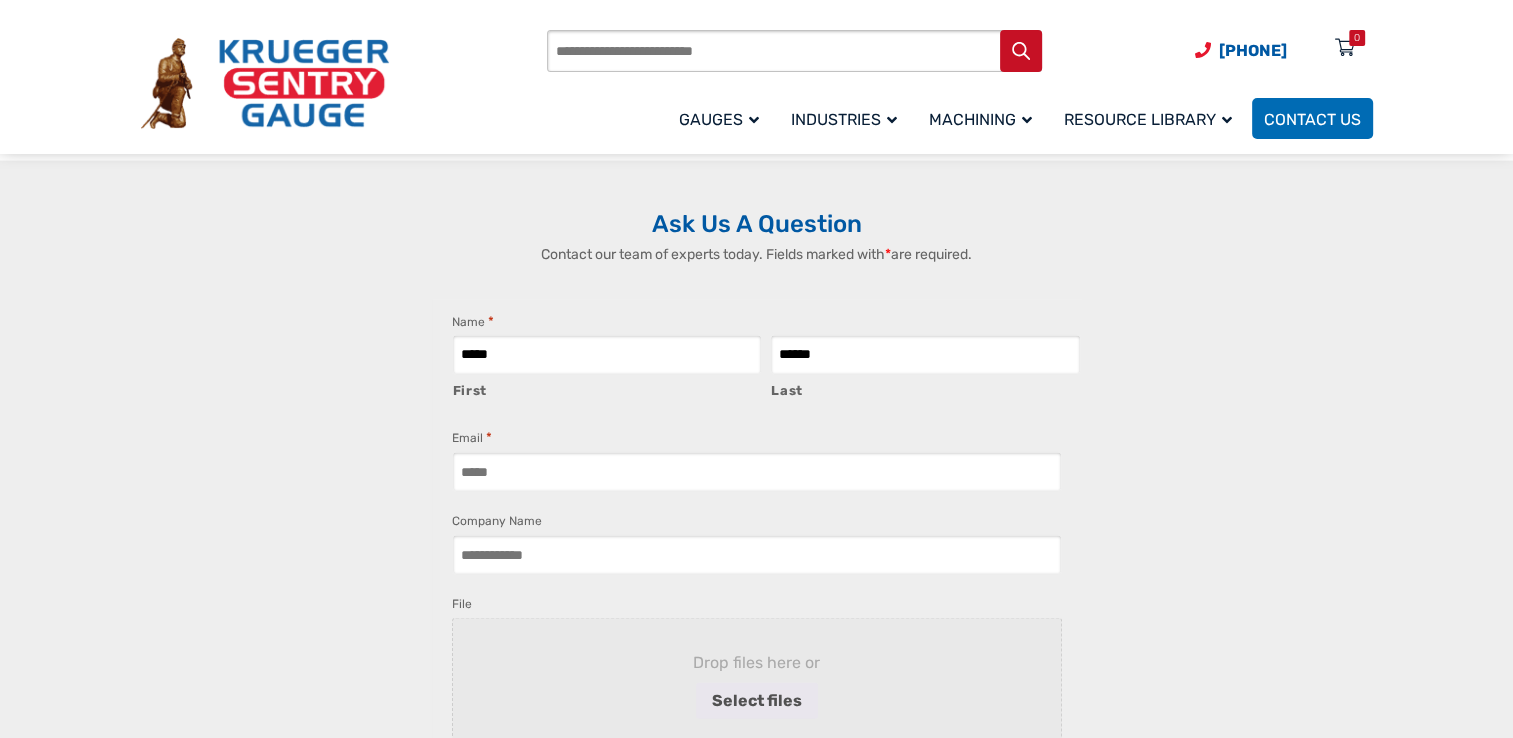 type on "******" 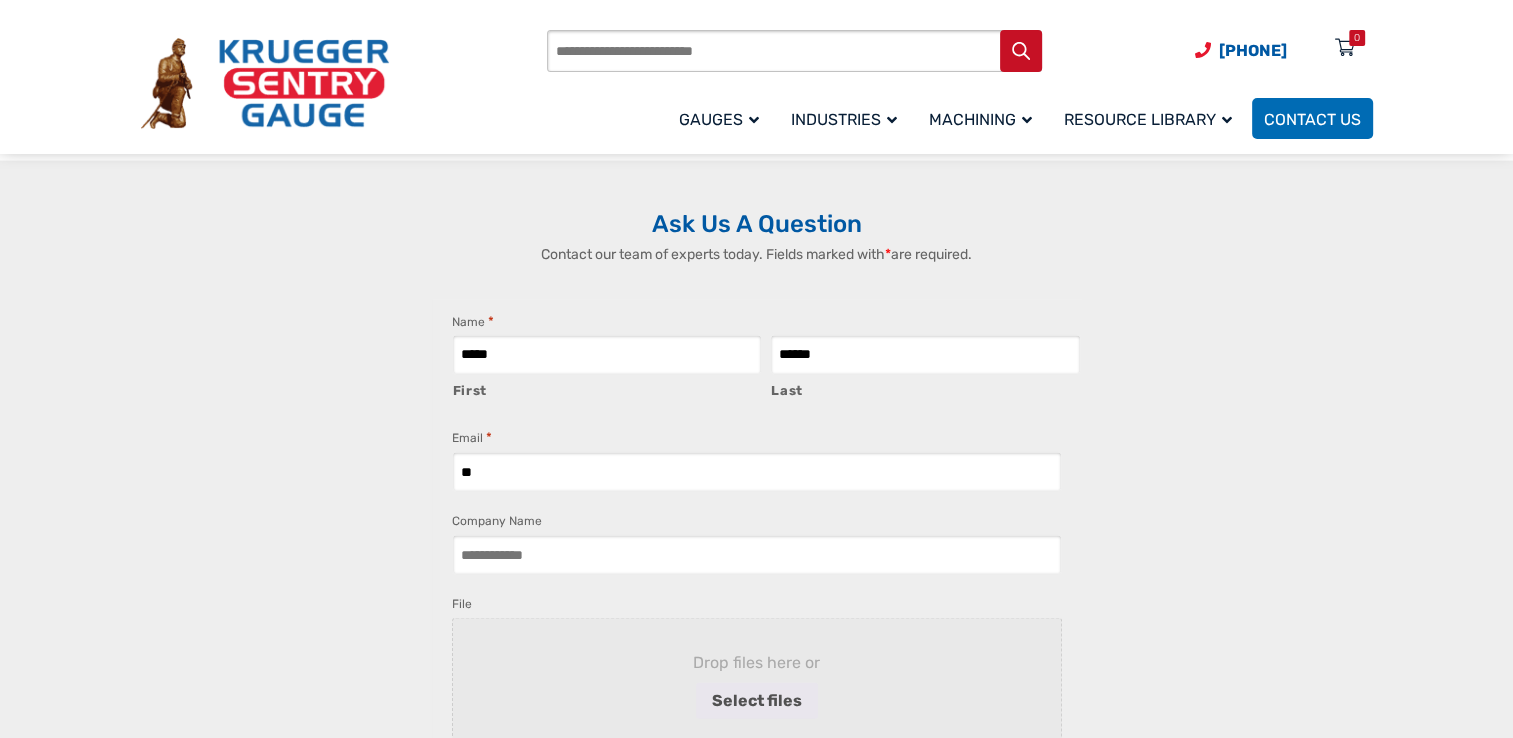 type on "*" 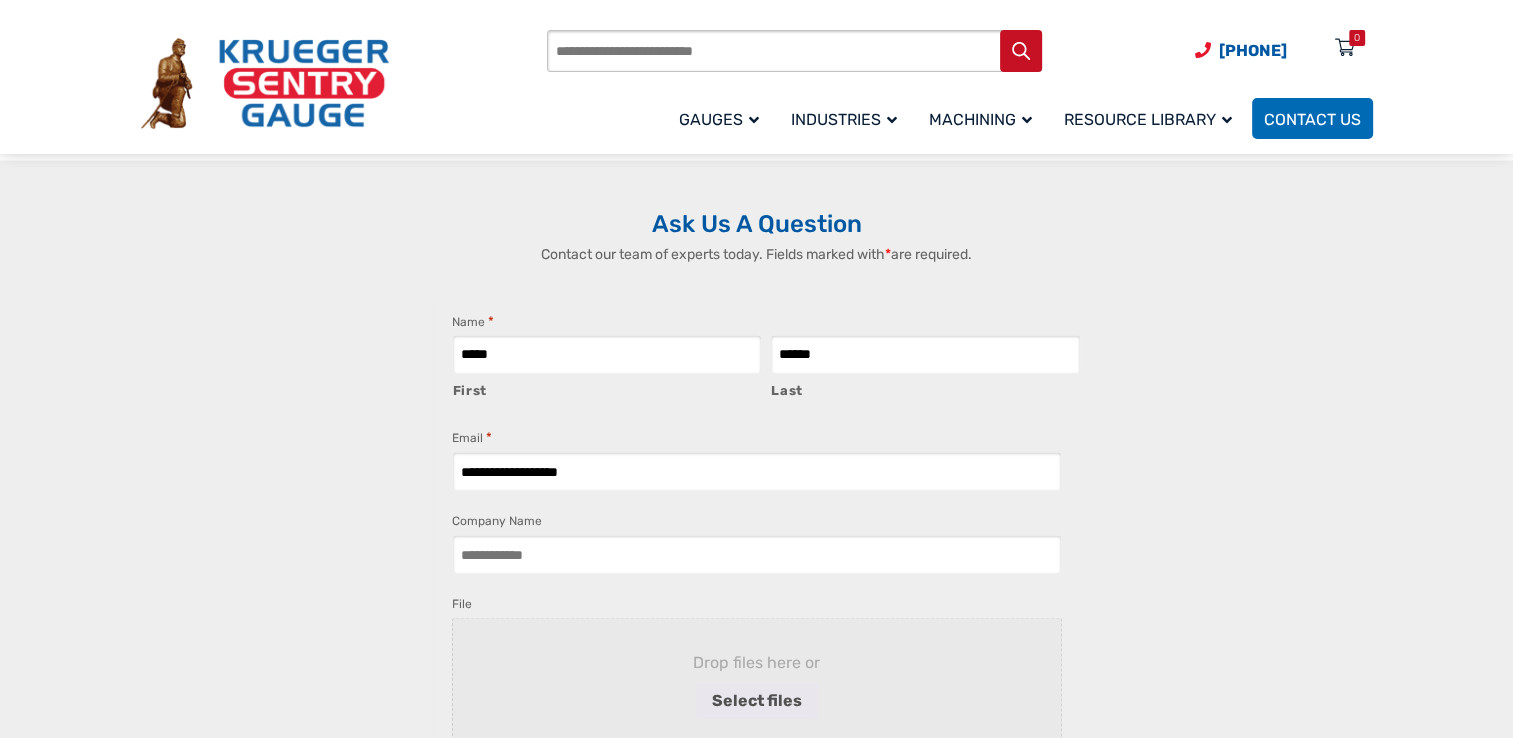 click on "**********" at bounding box center [757, 472] 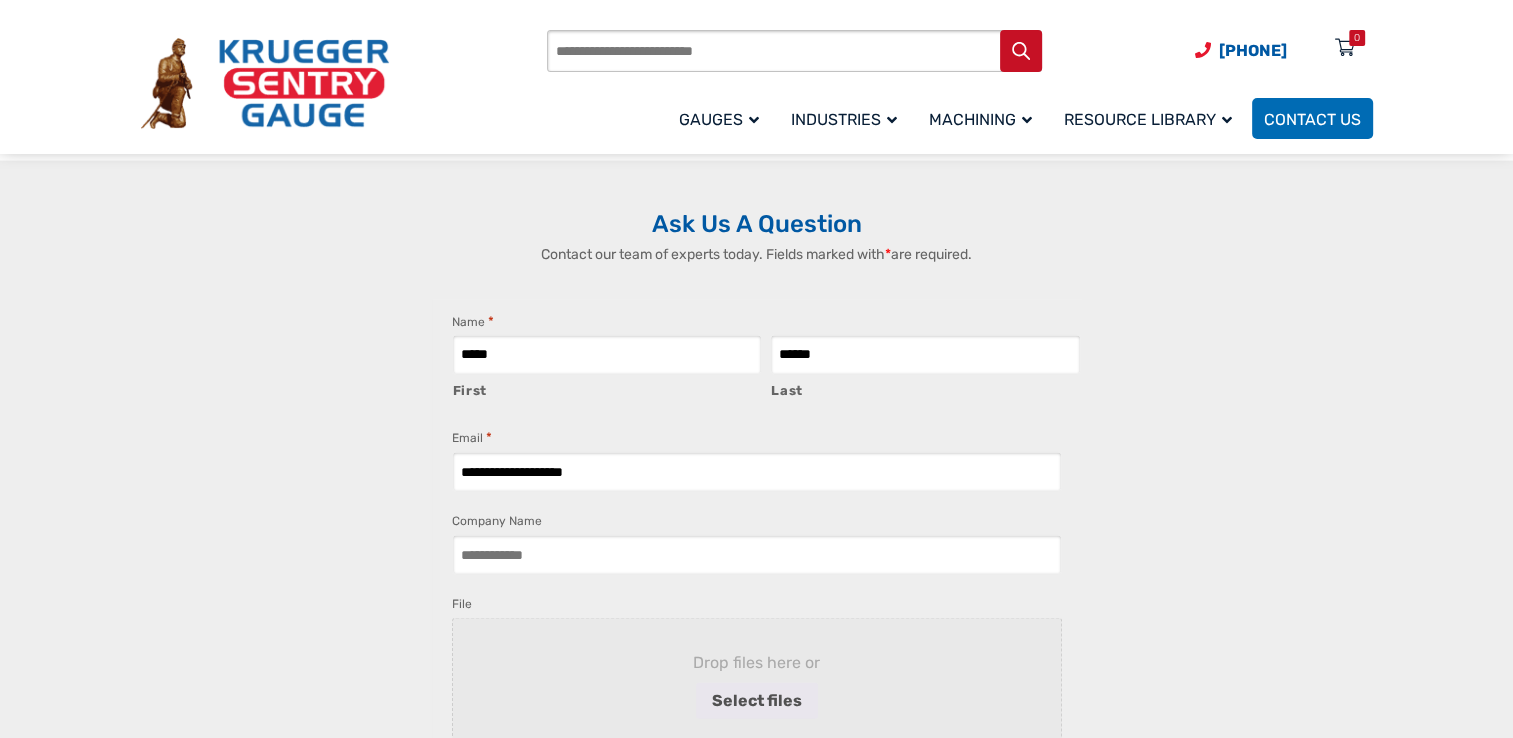 type on "**********" 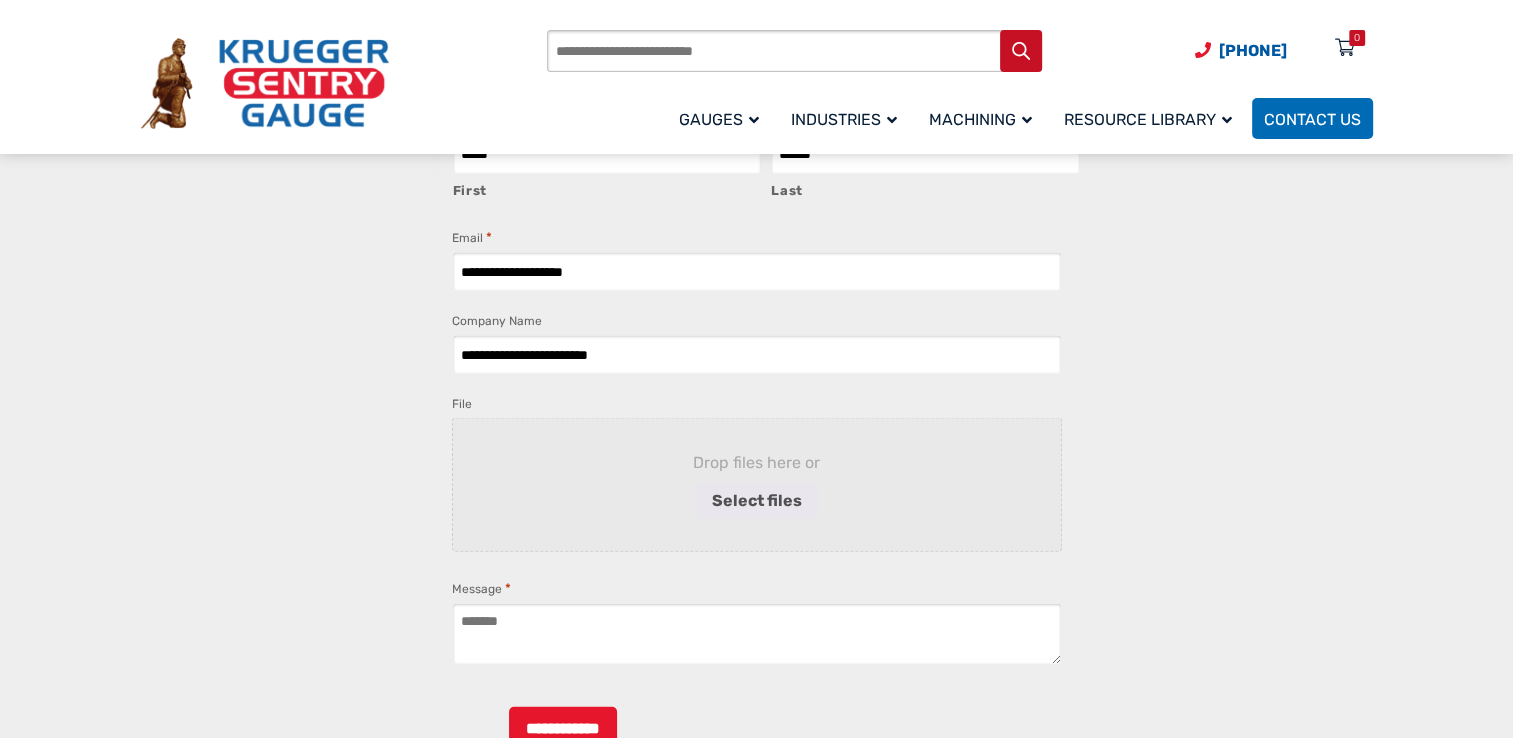 scroll, scrollTop: 4400, scrollLeft: 0, axis: vertical 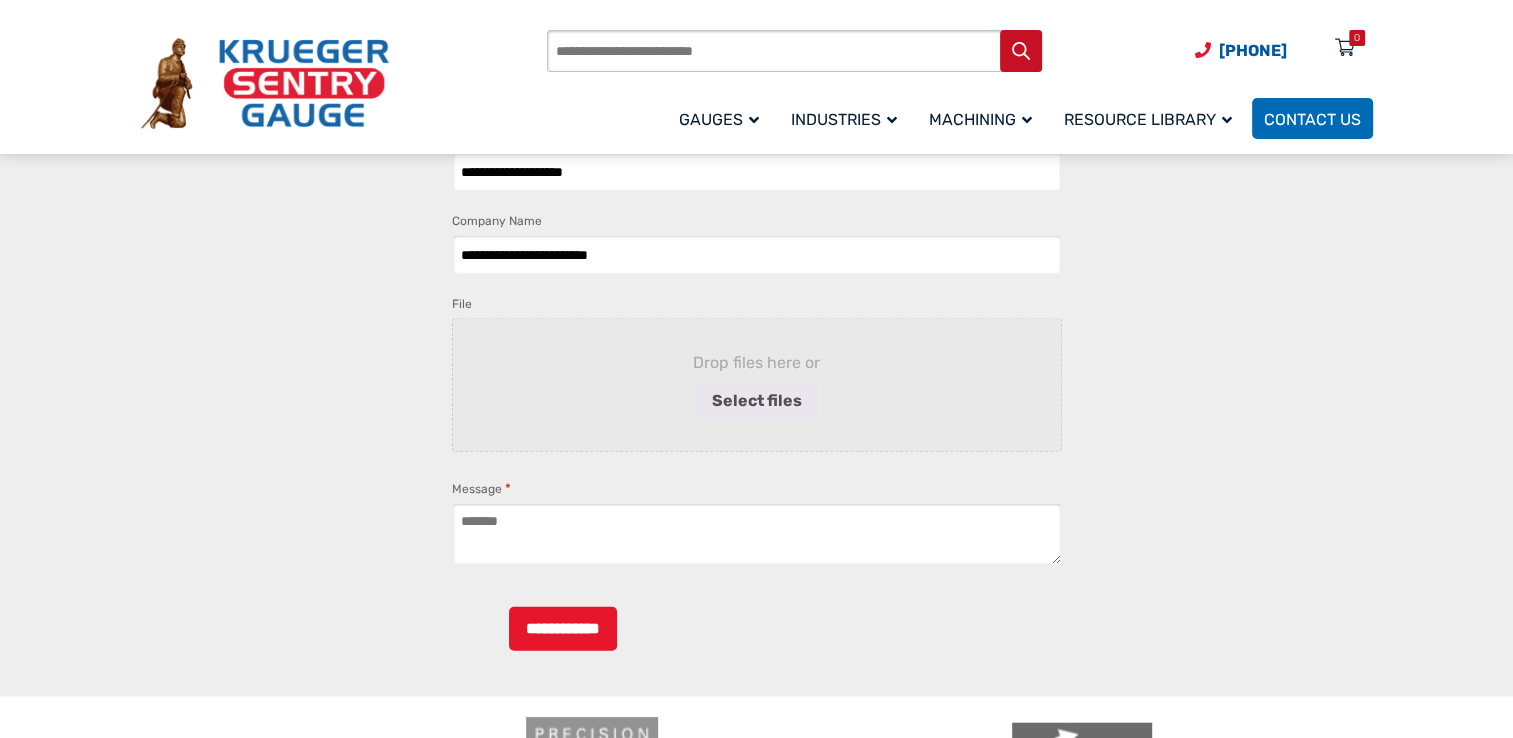 type on "**********" 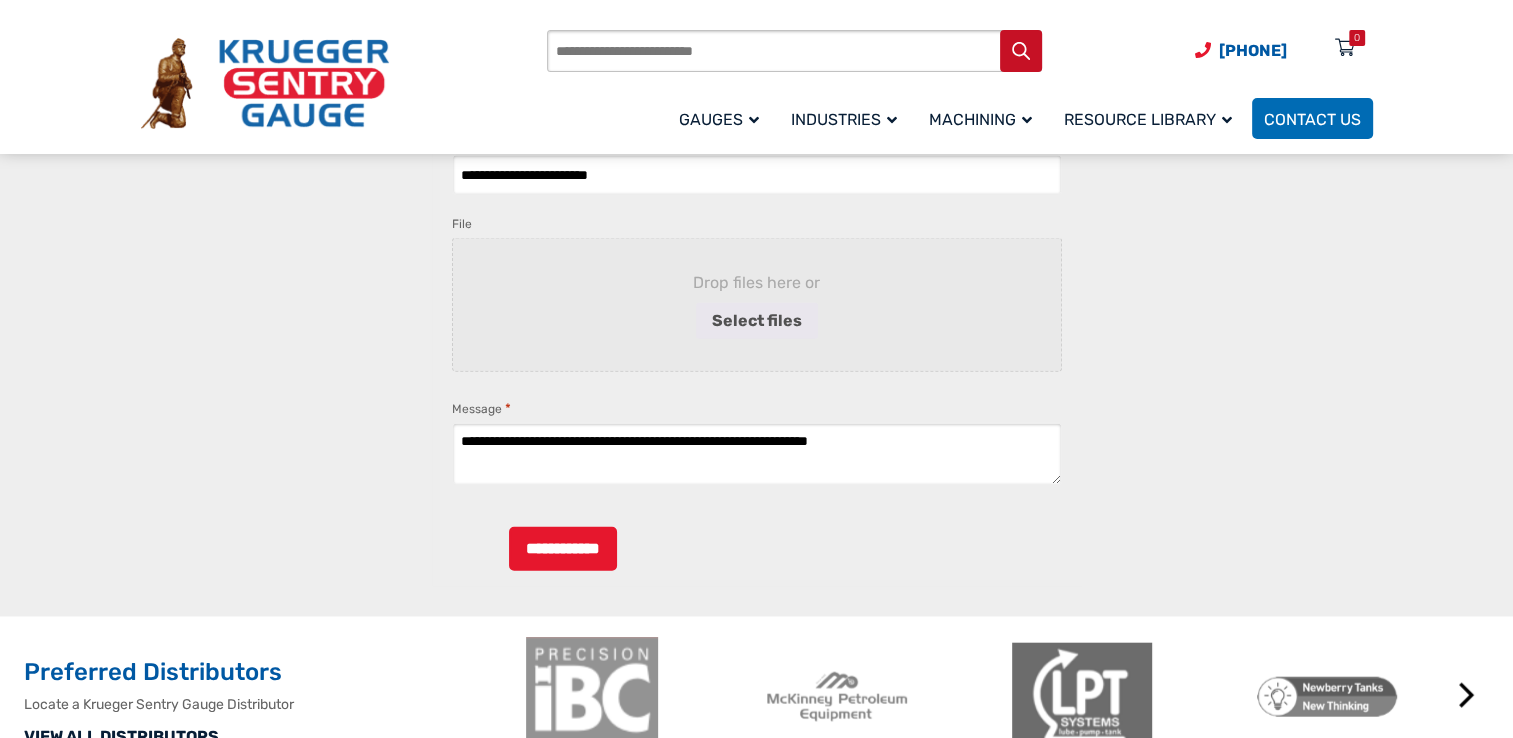 scroll, scrollTop: 4500, scrollLeft: 0, axis: vertical 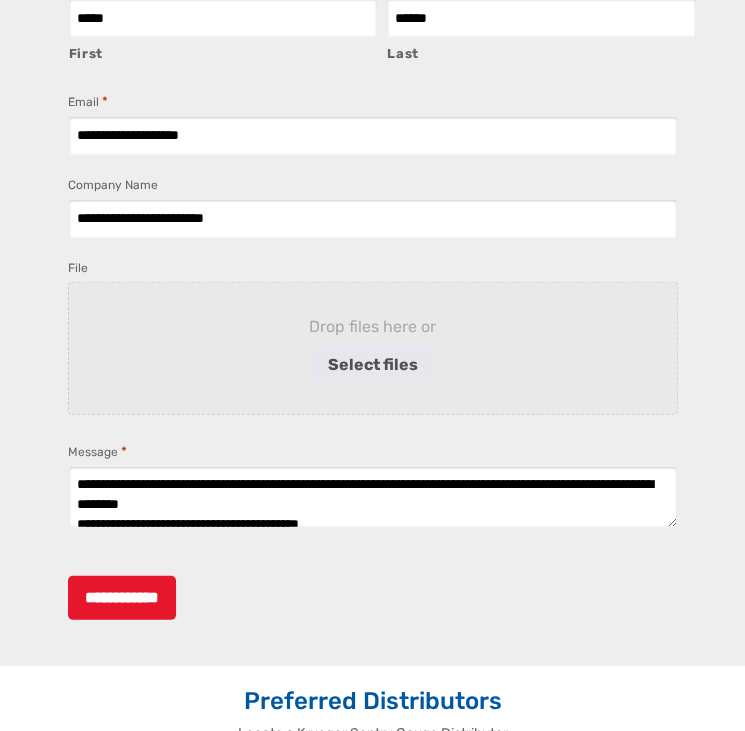 click at bounding box center (373, 554) 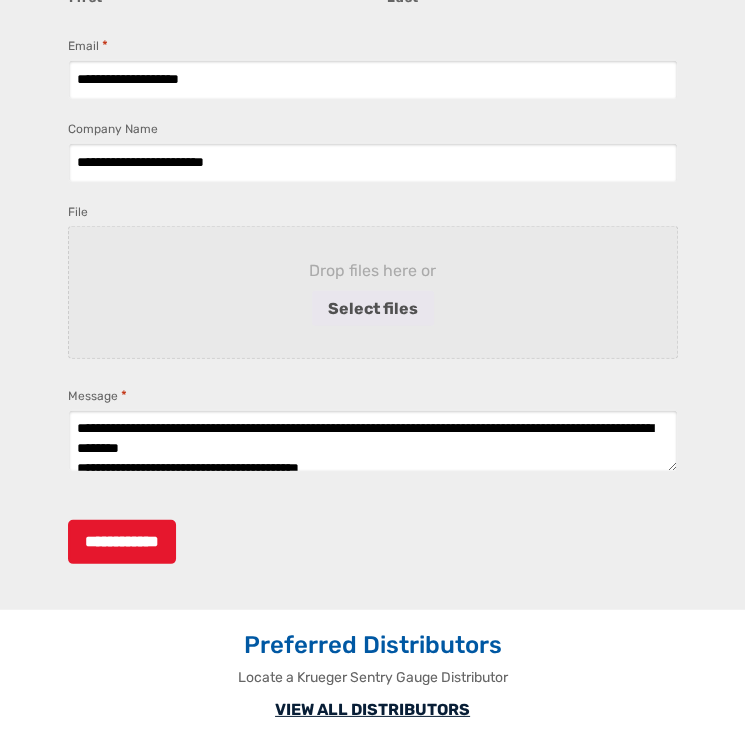 scroll, scrollTop: 6400, scrollLeft: 0, axis: vertical 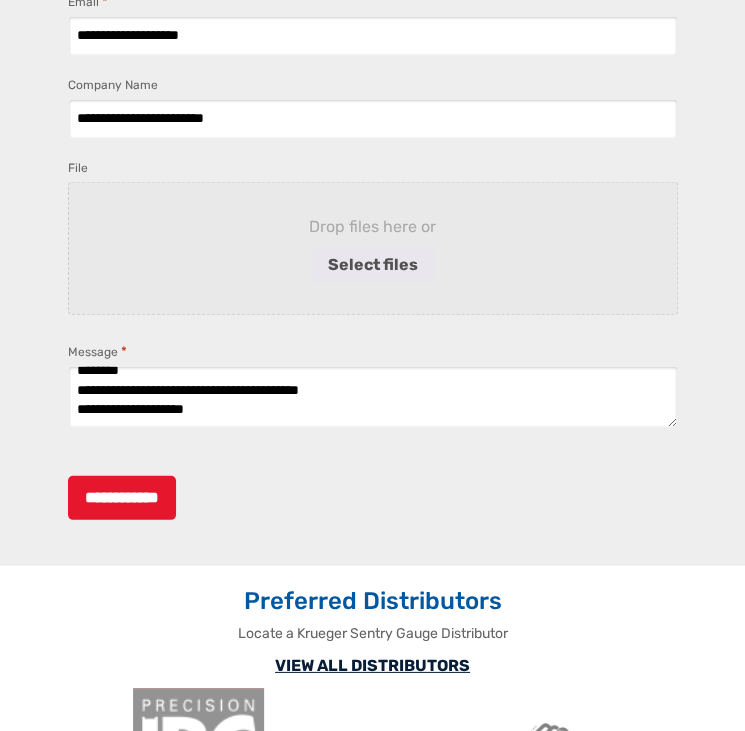 click on "**********" at bounding box center (373, 397) 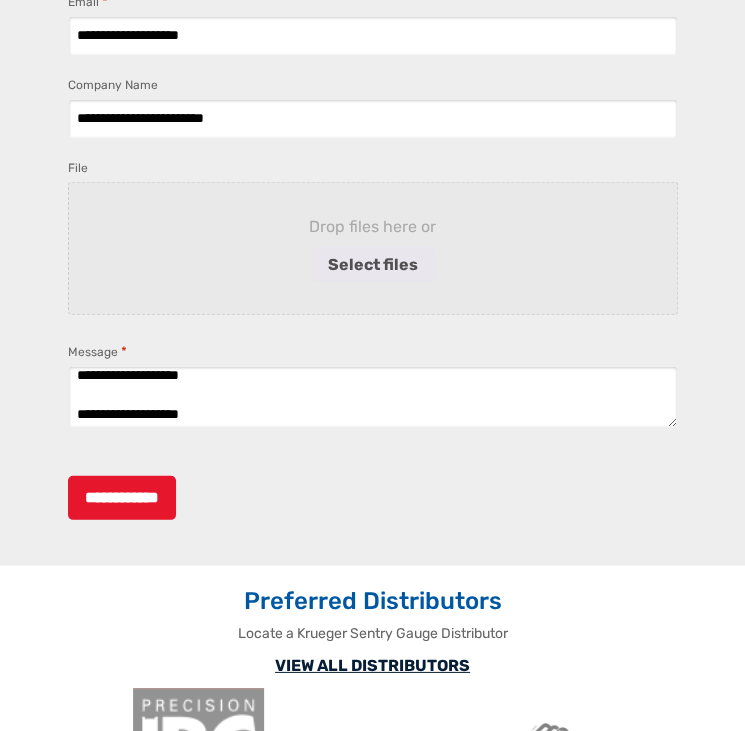 scroll, scrollTop: 112, scrollLeft: 0, axis: vertical 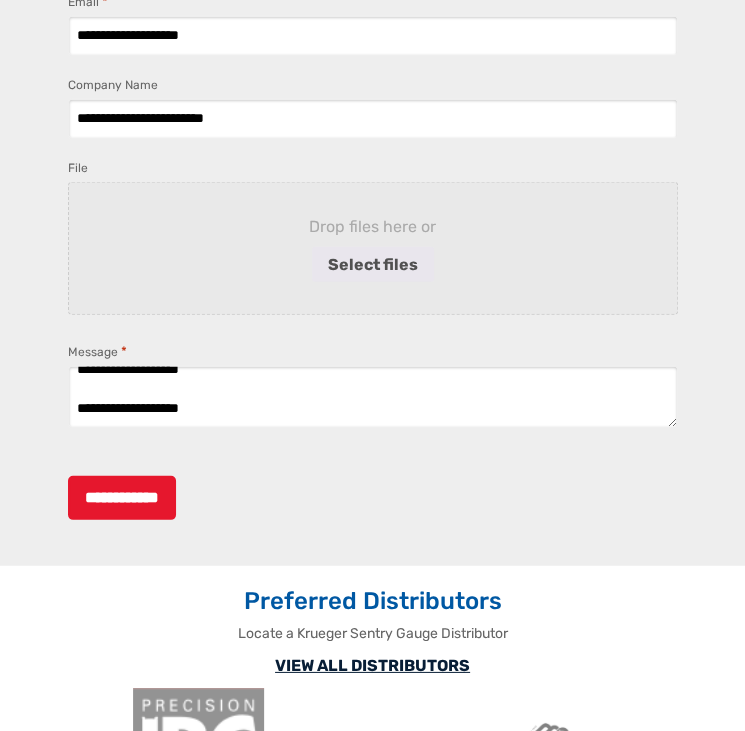 click on "**********" at bounding box center (373, 397) 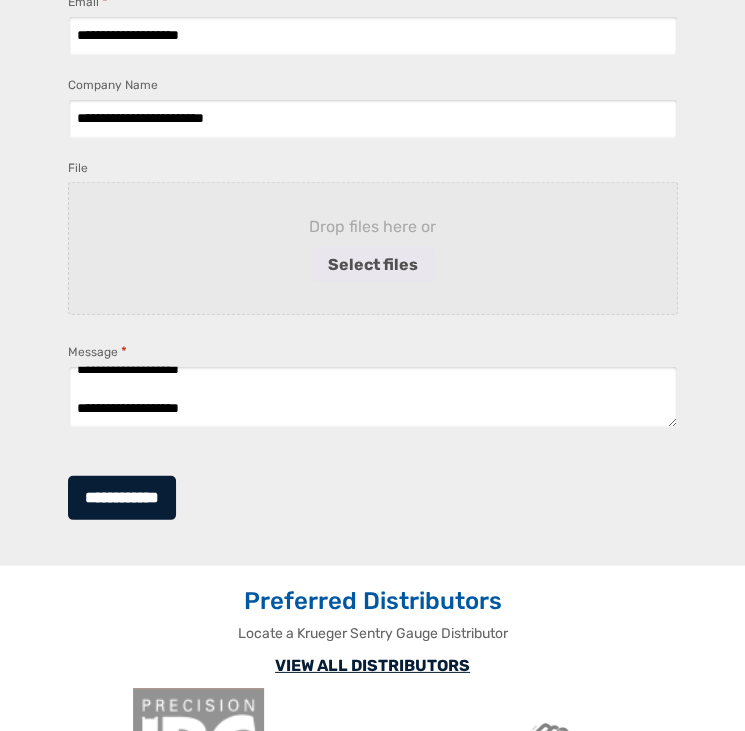 type on "**********" 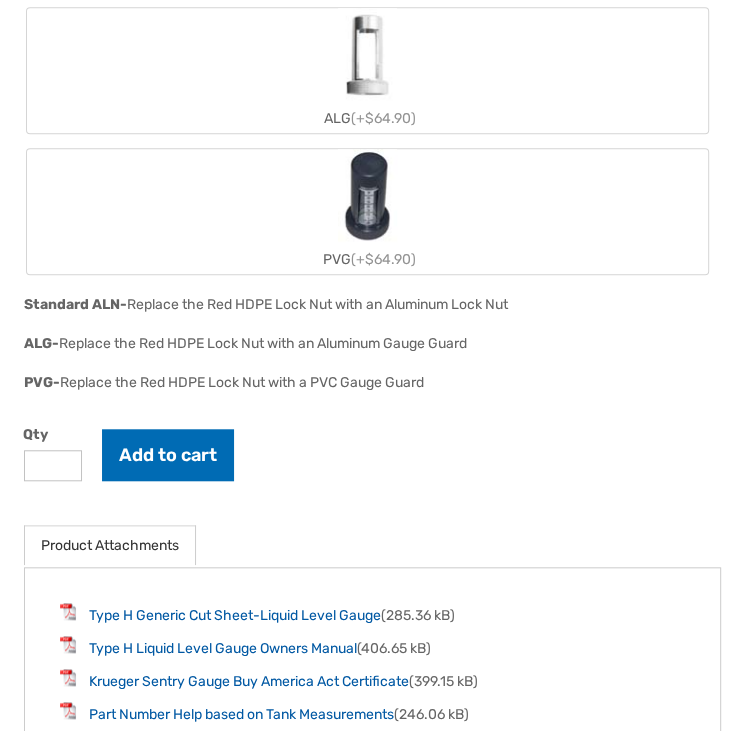 scroll, scrollTop: 4500, scrollLeft: 0, axis: vertical 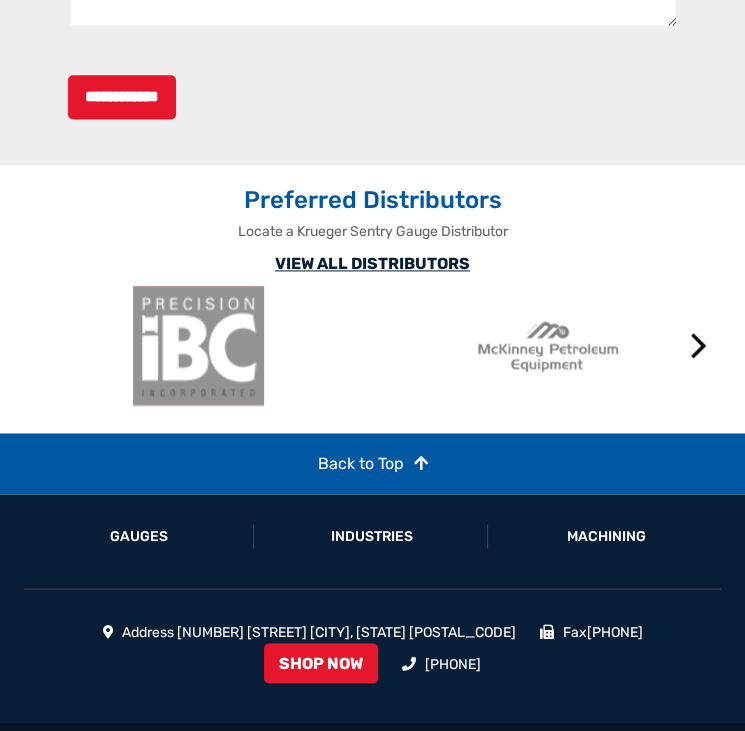click on "VIEW ALL DISTRIBUTORS" at bounding box center [372, 263] 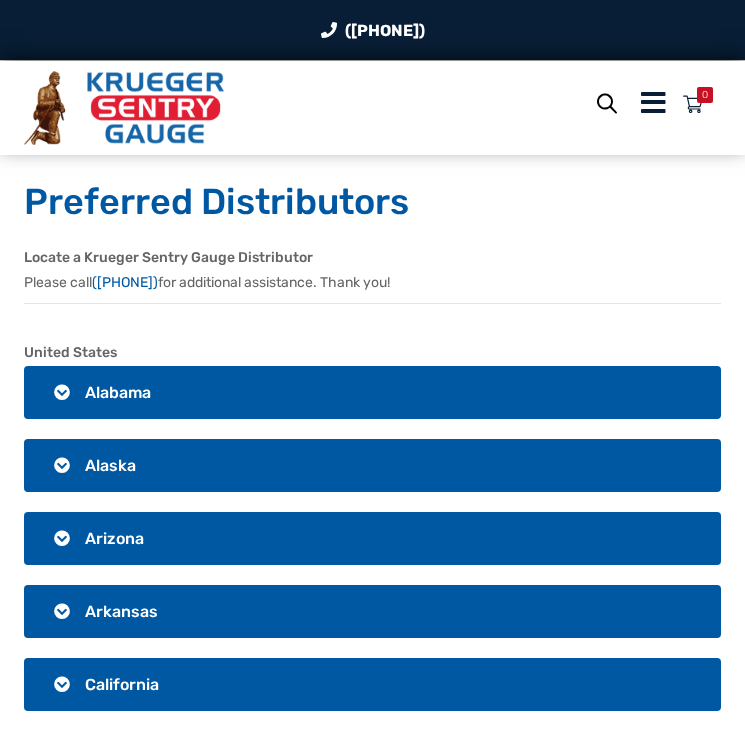 scroll, scrollTop: 0, scrollLeft: 0, axis: both 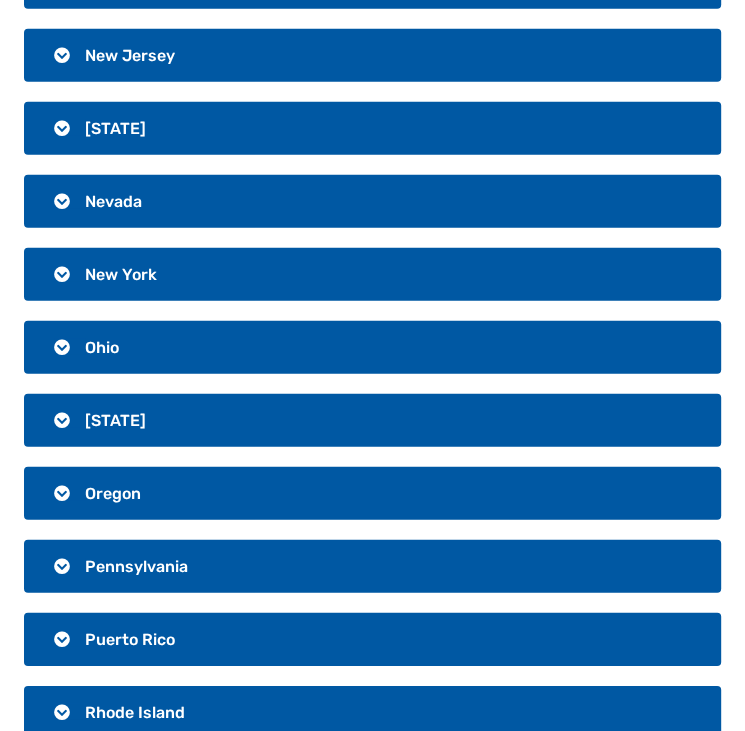 click on "[STATE]" at bounding box center (372, 420) 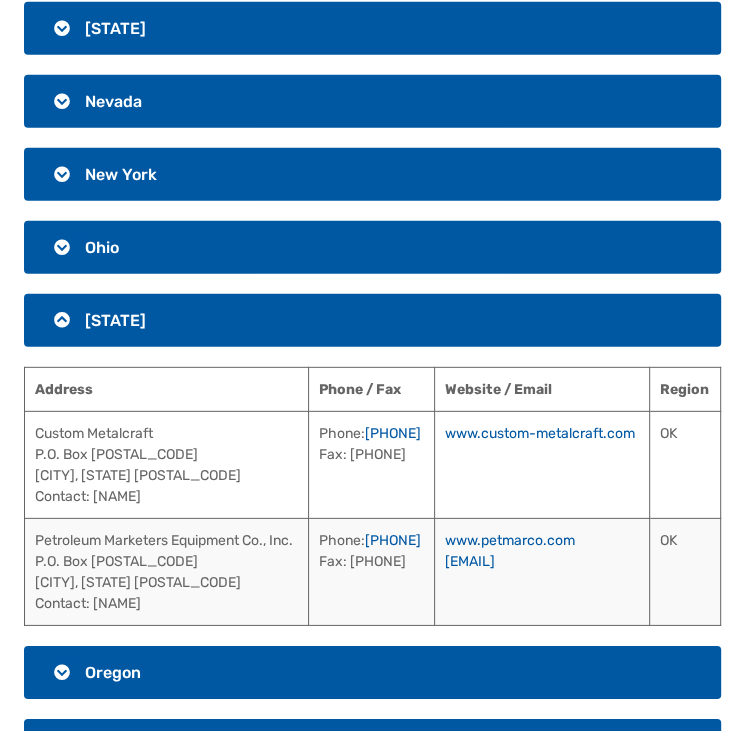 scroll, scrollTop: 2800, scrollLeft: 0, axis: vertical 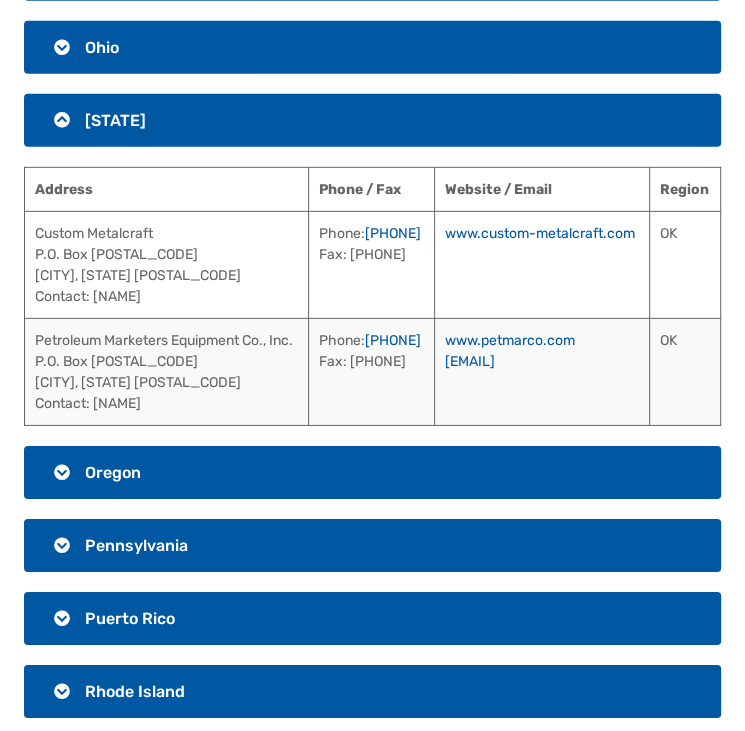 click on "[STATE]" at bounding box center [115, 120] 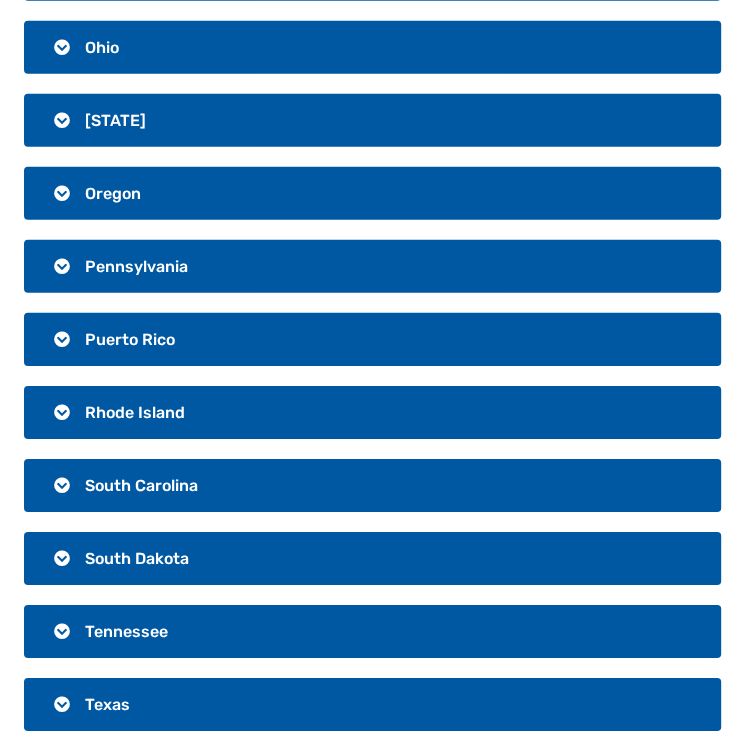 click on "Texas" at bounding box center [107, 704] 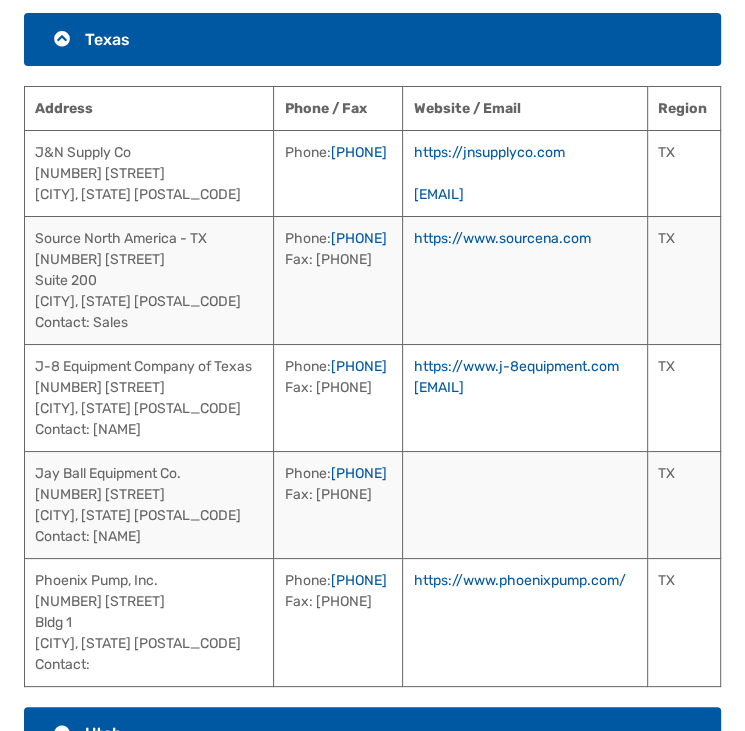 scroll, scrollTop: 3600, scrollLeft: 0, axis: vertical 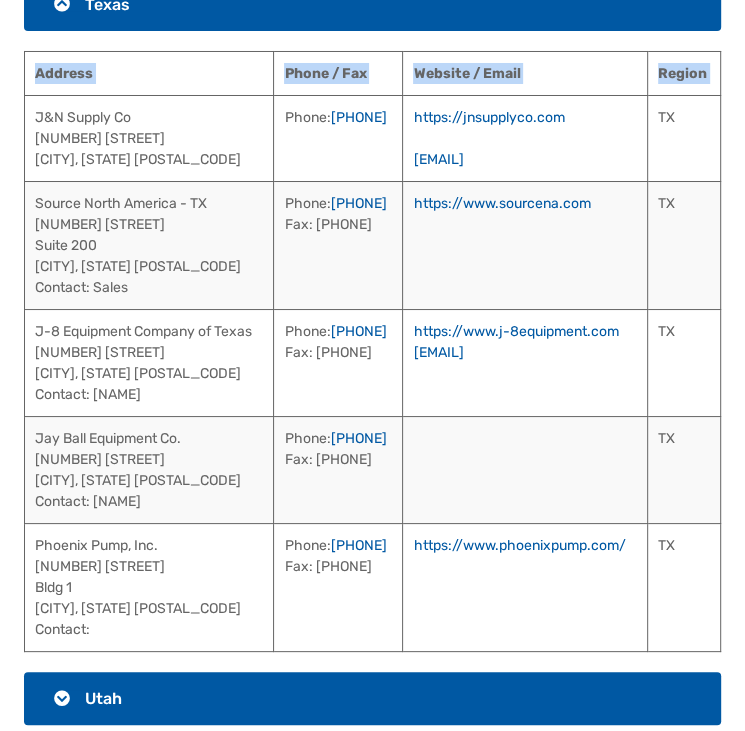 drag, startPoint x: 20, startPoint y: 38, endPoint x: 32, endPoint y: 87, distance: 50.447994 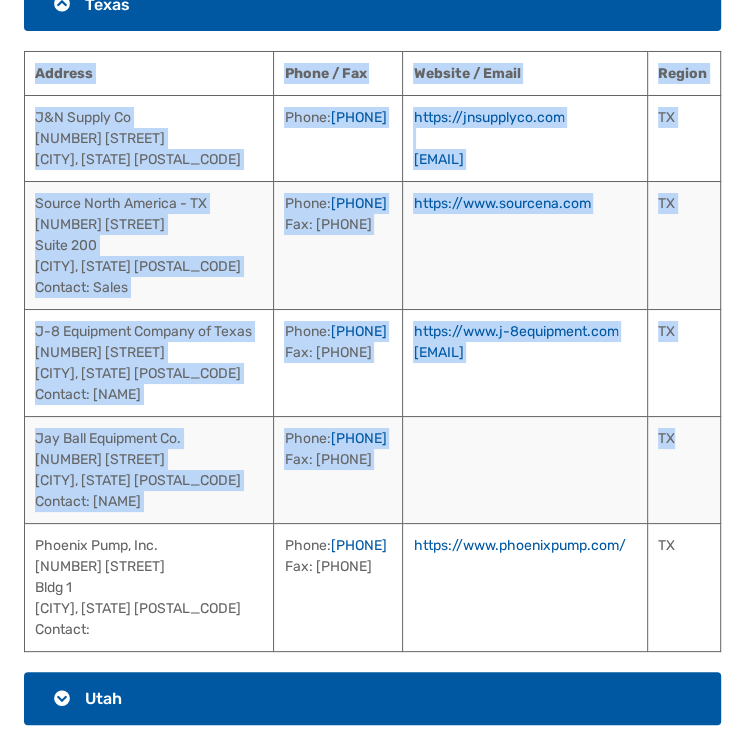 drag, startPoint x: 24, startPoint y: 43, endPoint x: 696, endPoint y: 479, distance: 801.0493 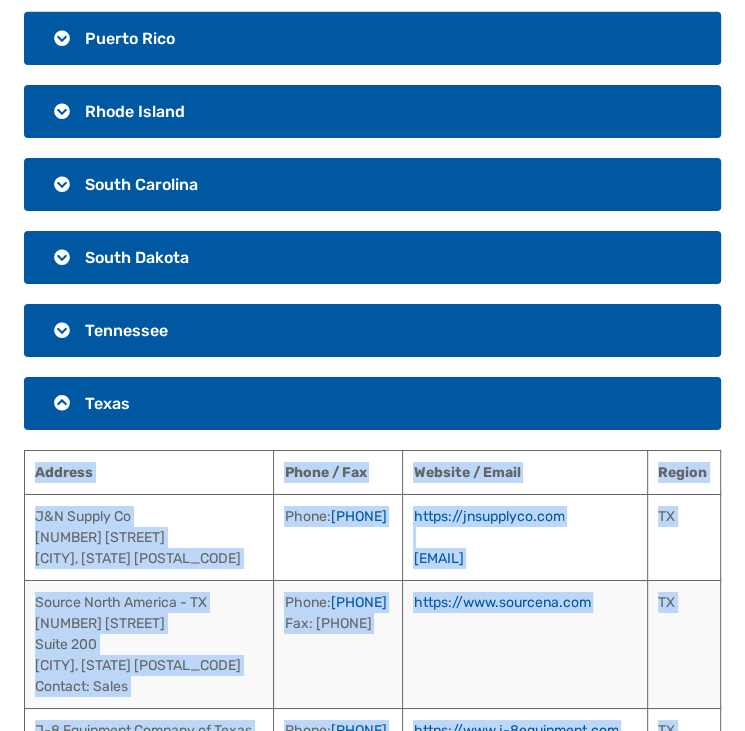 scroll, scrollTop: 3200, scrollLeft: 0, axis: vertical 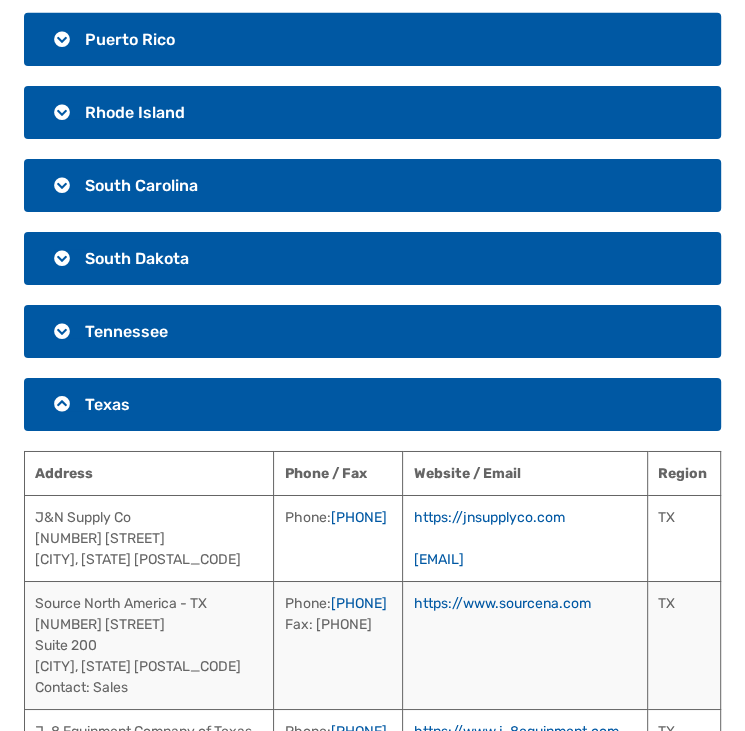 click on "Texas" at bounding box center (107, 404) 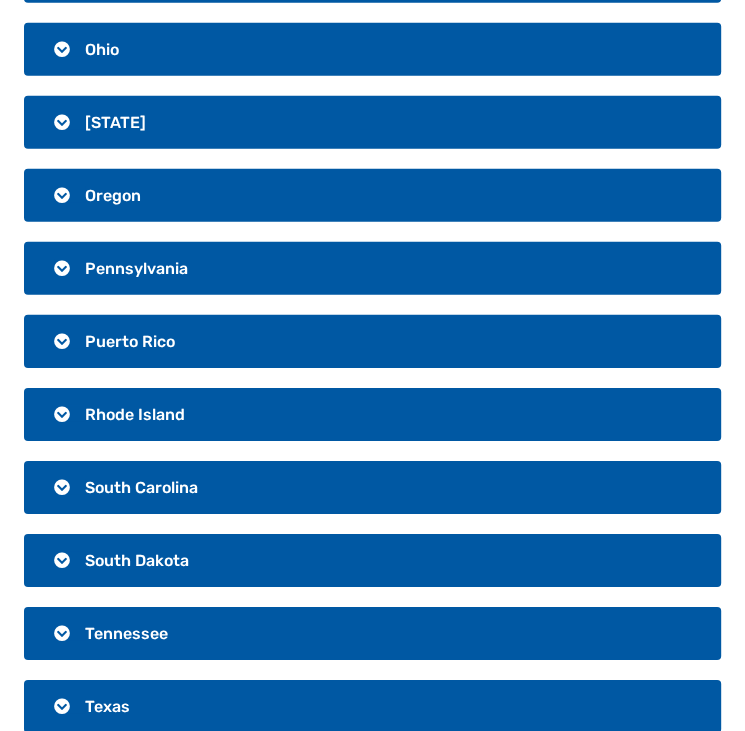 scroll, scrollTop: 2800, scrollLeft: 0, axis: vertical 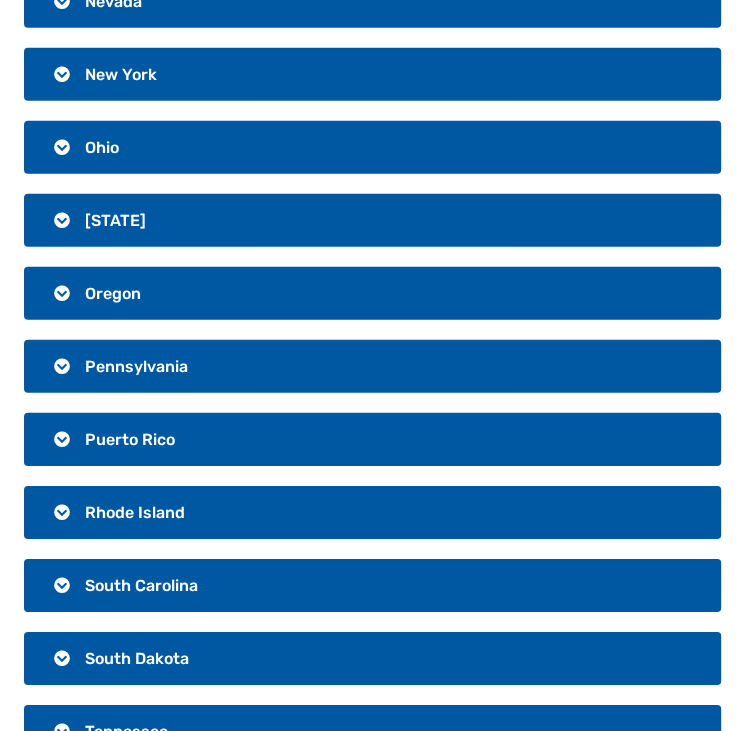 click on "[STATE]" at bounding box center [115, 220] 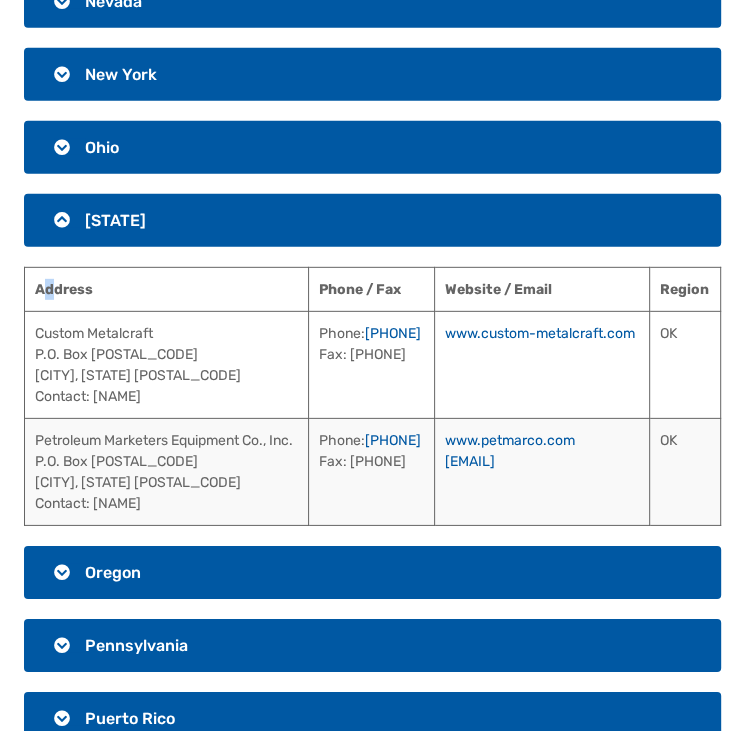 click on "Address" at bounding box center (167, 290) 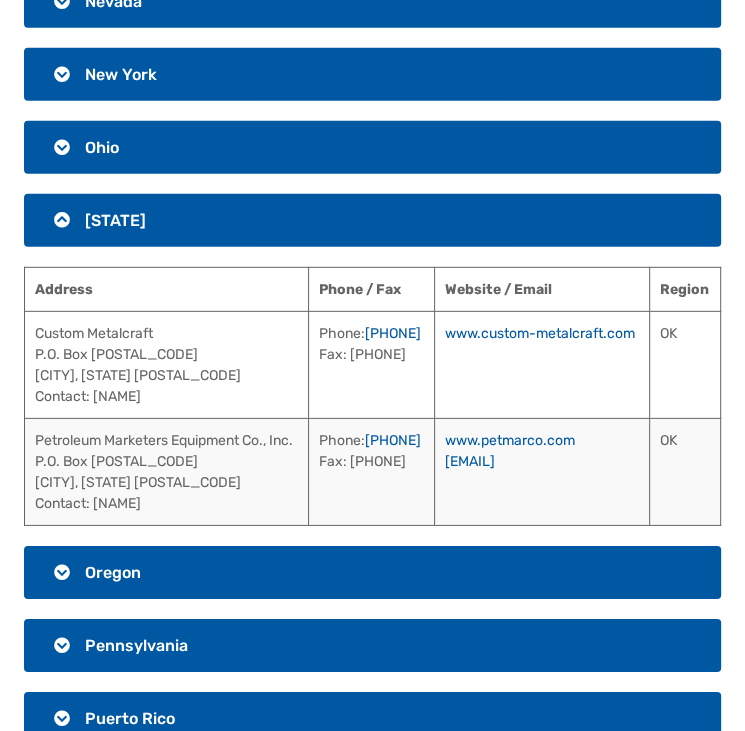 drag, startPoint x: 56, startPoint y: 279, endPoint x: 36, endPoint y: 276, distance: 20.22375 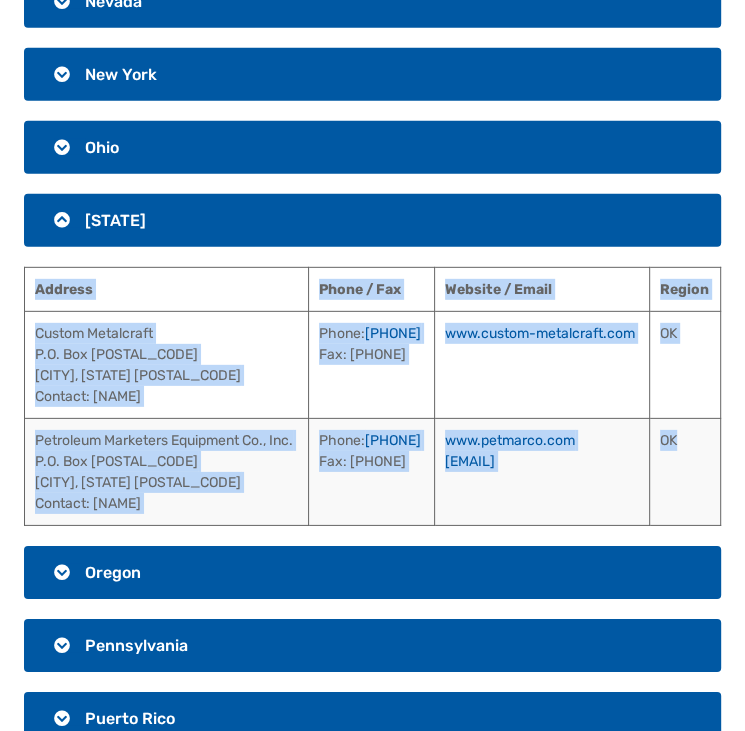drag, startPoint x: 35, startPoint y: 285, endPoint x: 693, endPoint y: 481, distance: 686.57117 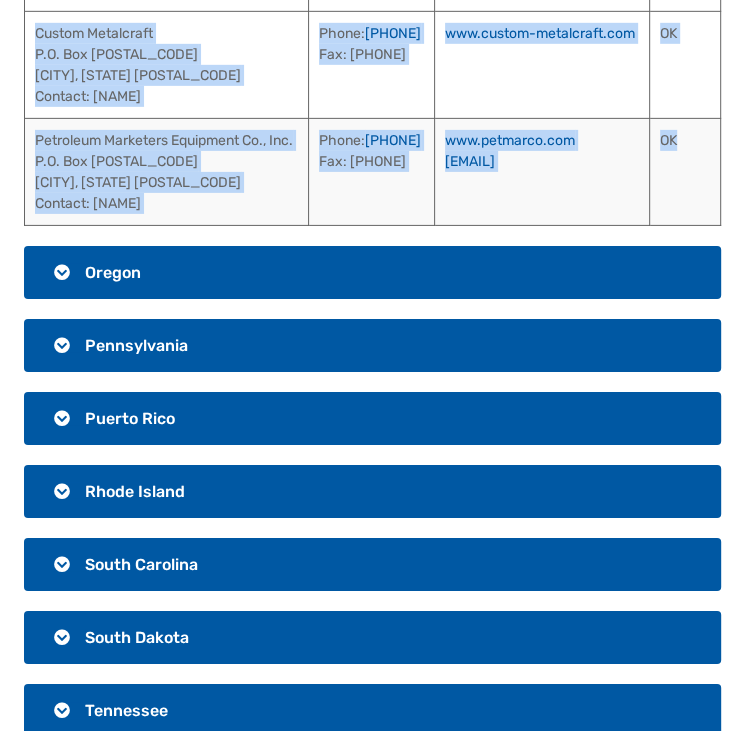 scroll, scrollTop: 2800, scrollLeft: 0, axis: vertical 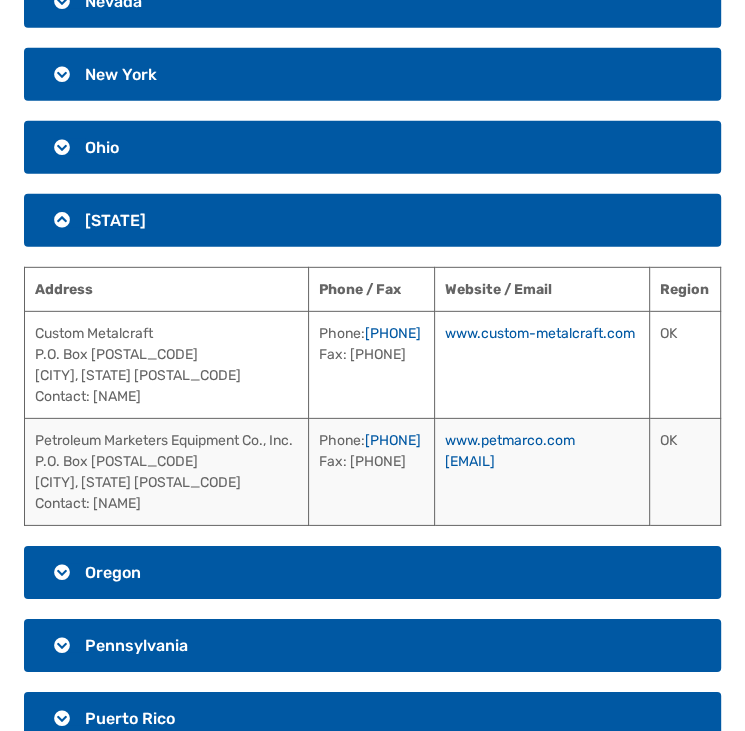 click on "[STATE]" at bounding box center (372, 220) 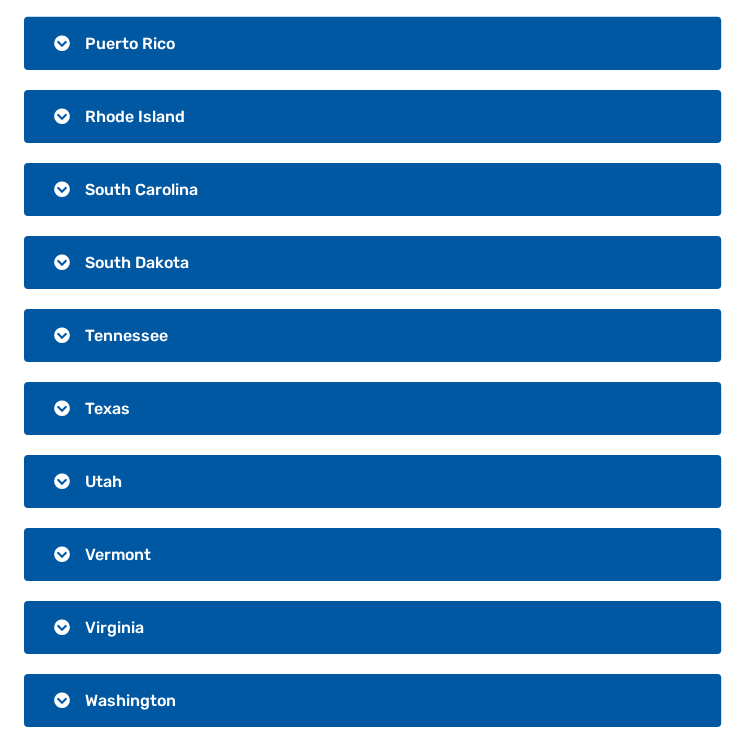scroll, scrollTop: 3200, scrollLeft: 0, axis: vertical 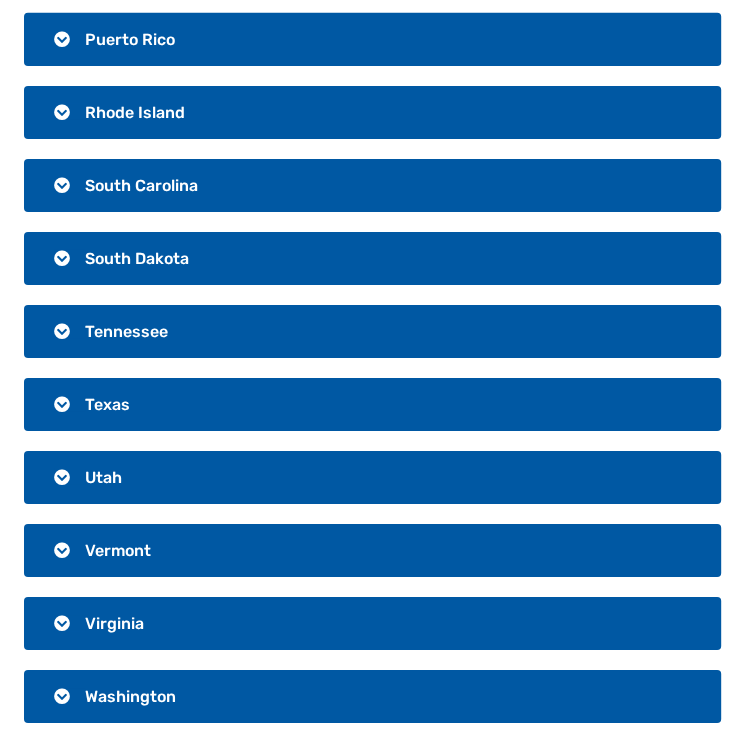 click on "Texas" at bounding box center (372, 404) 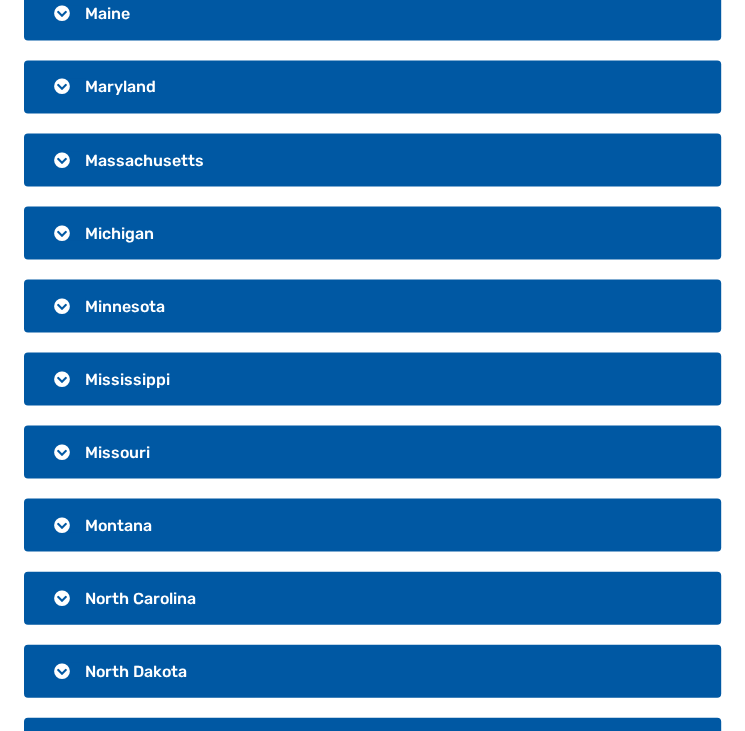 scroll, scrollTop: 1754, scrollLeft: 0, axis: vertical 